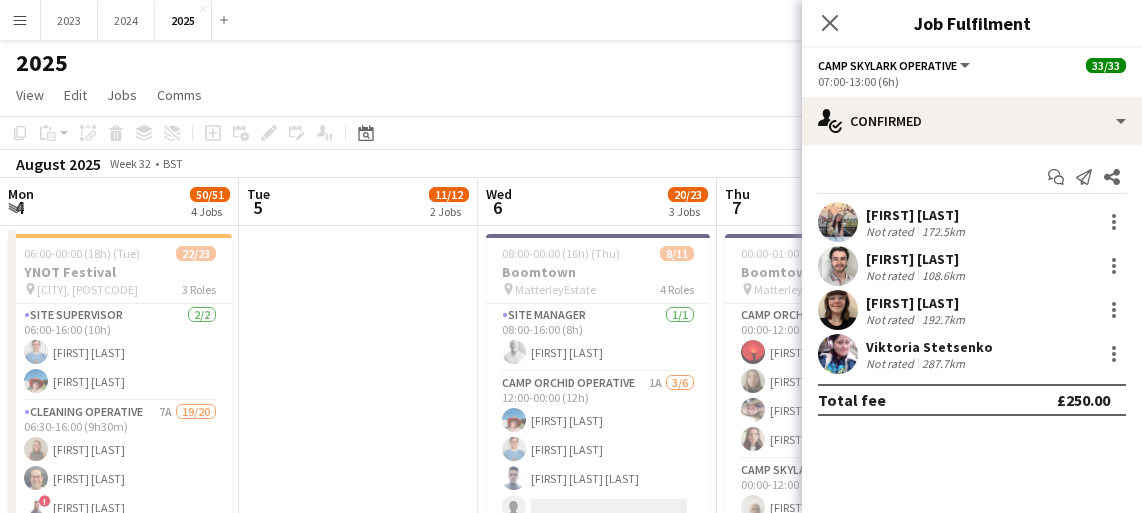 scroll, scrollTop: 0, scrollLeft: 0, axis: both 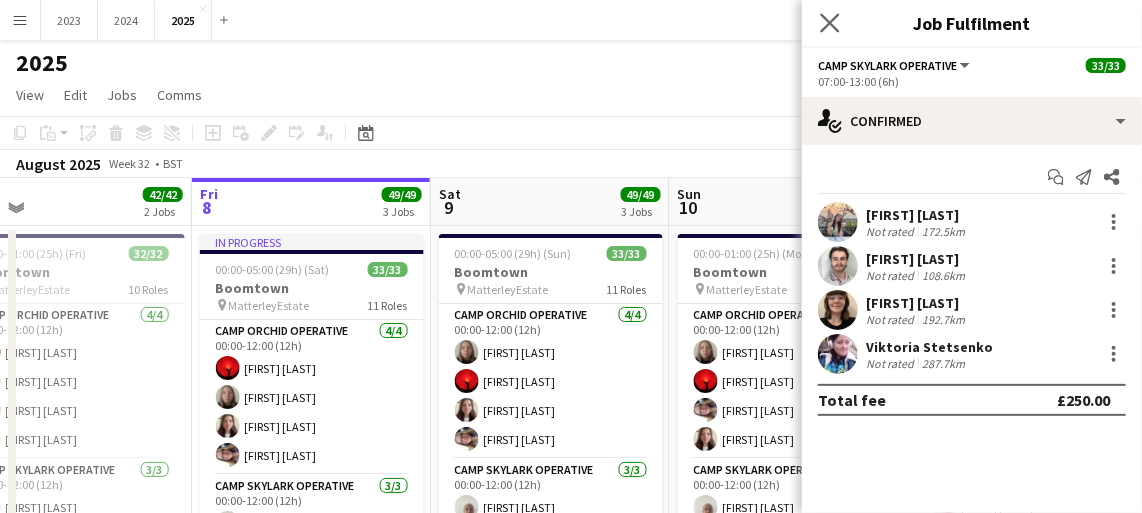 click on "Close pop-in" 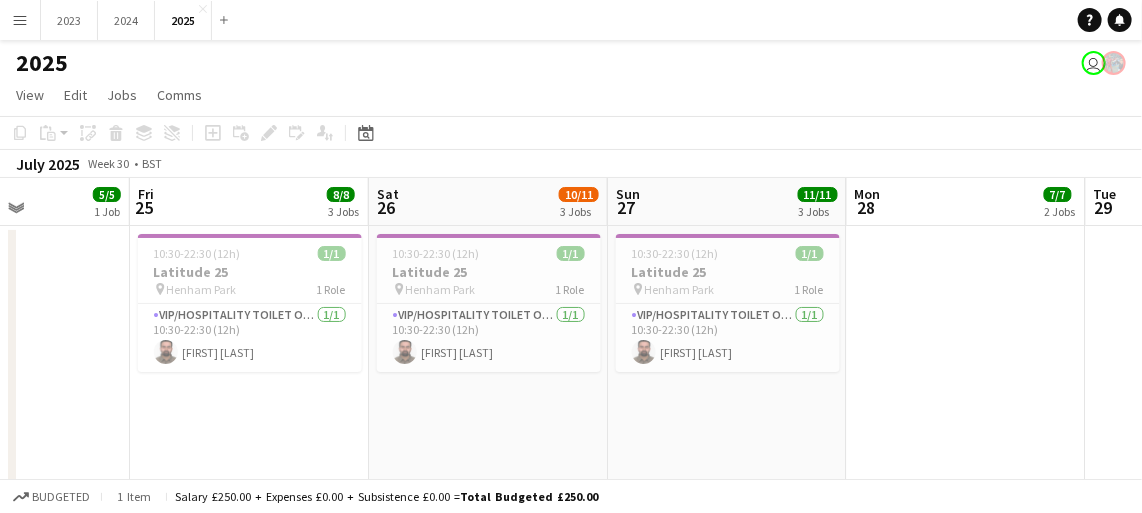 scroll, scrollTop: 0, scrollLeft: 584, axis: horizontal 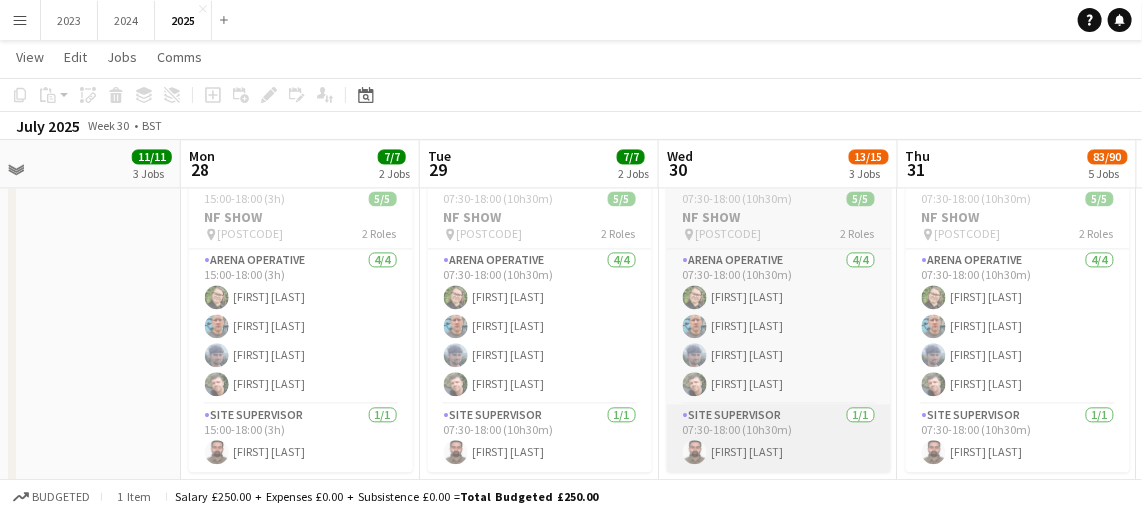 click on "Site Supervisor   1/1   07:30-18:00 (10h30m)
[FIRST] [LAST]" at bounding box center (779, 438) 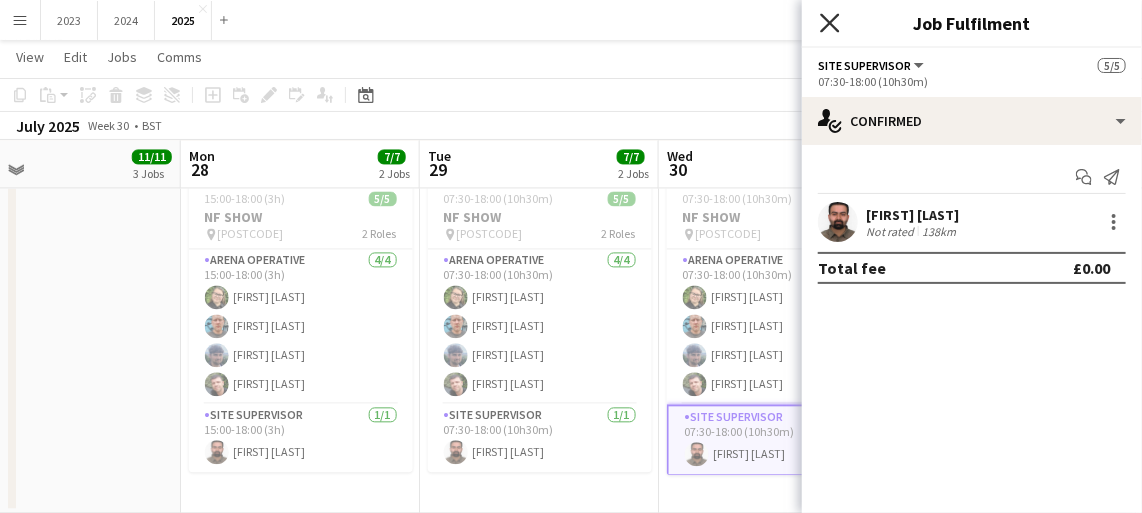 click on "Close pop-in" 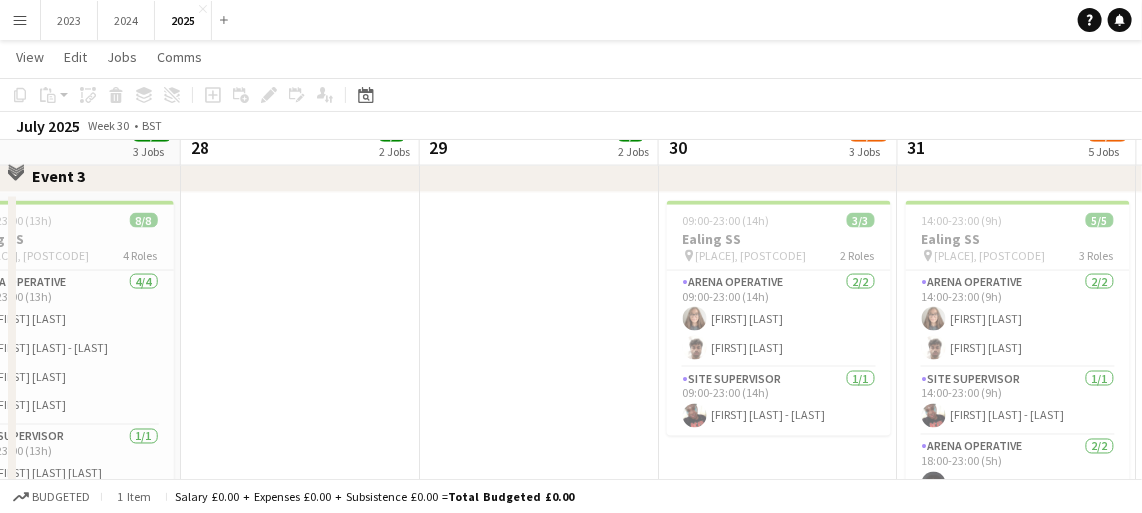 scroll, scrollTop: 1006, scrollLeft: 0, axis: vertical 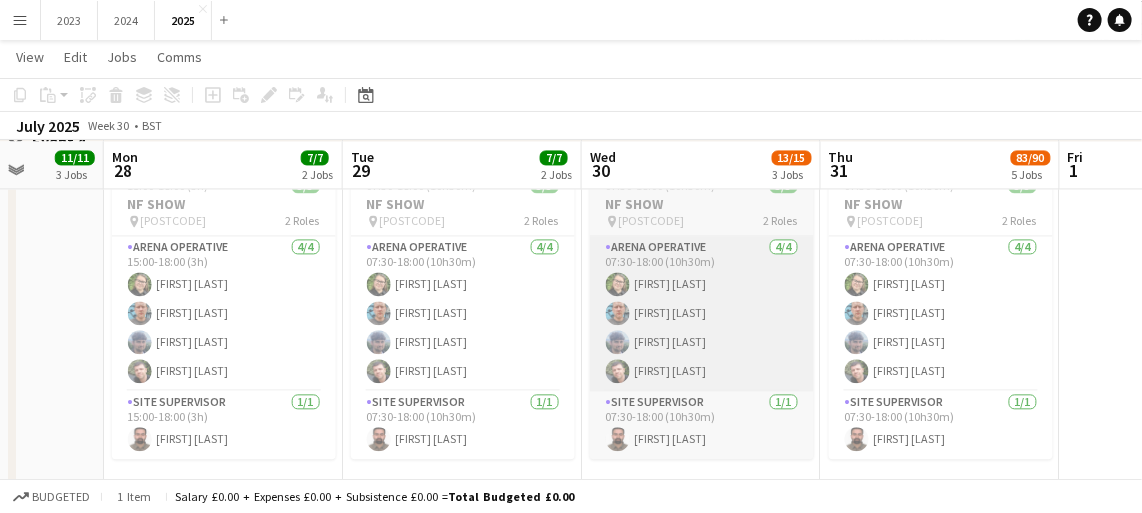 click on "Arena Operative   4/4   07:30-18:00 (10h30m)
[FIRST] [LAST] [FIRST] [LAST] [FIRST] [LAST]" at bounding box center (702, 313) 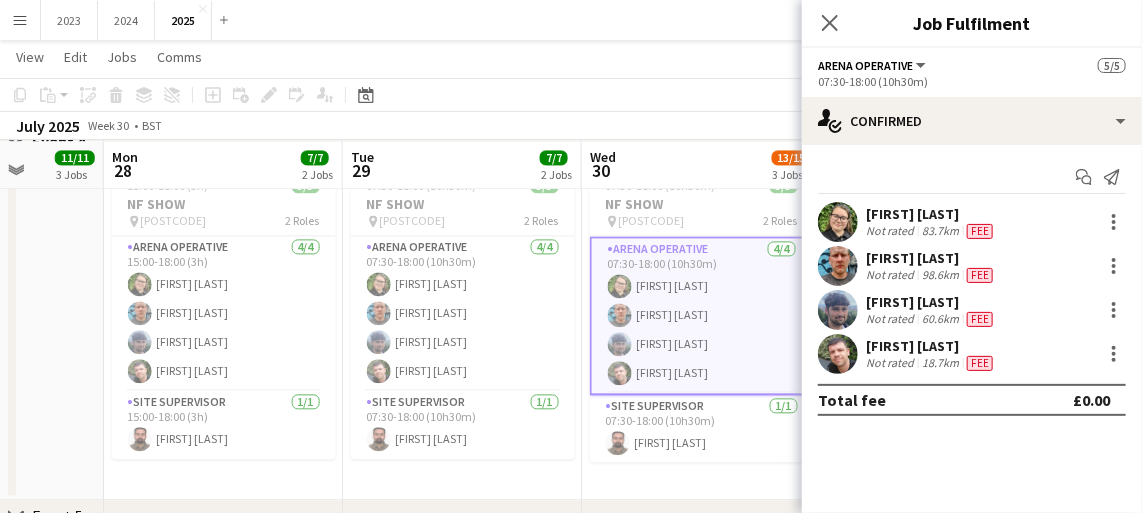 click on "[FIRST] [LAST]" at bounding box center (931, 346) 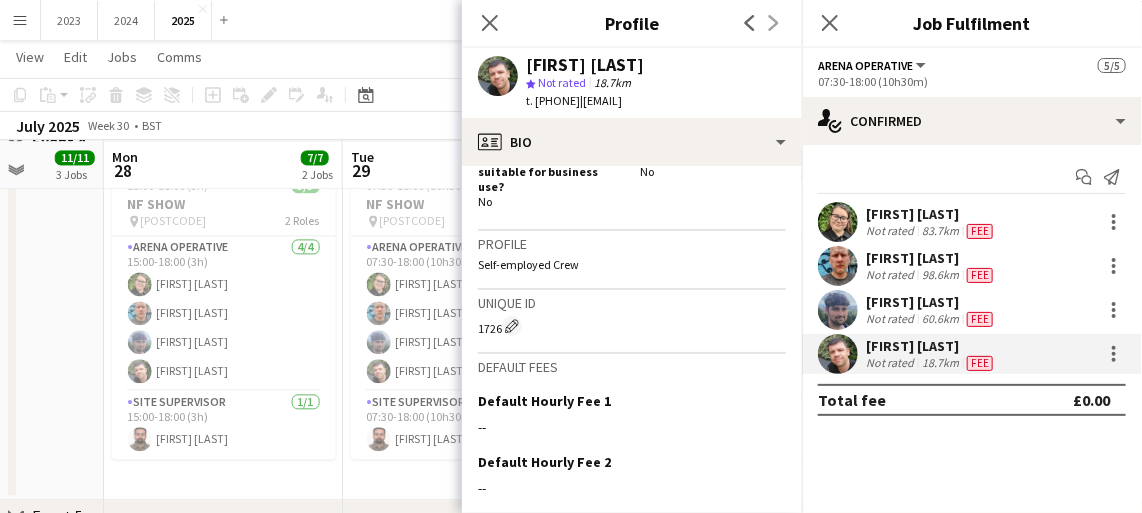 scroll, scrollTop: 1063, scrollLeft: 0, axis: vertical 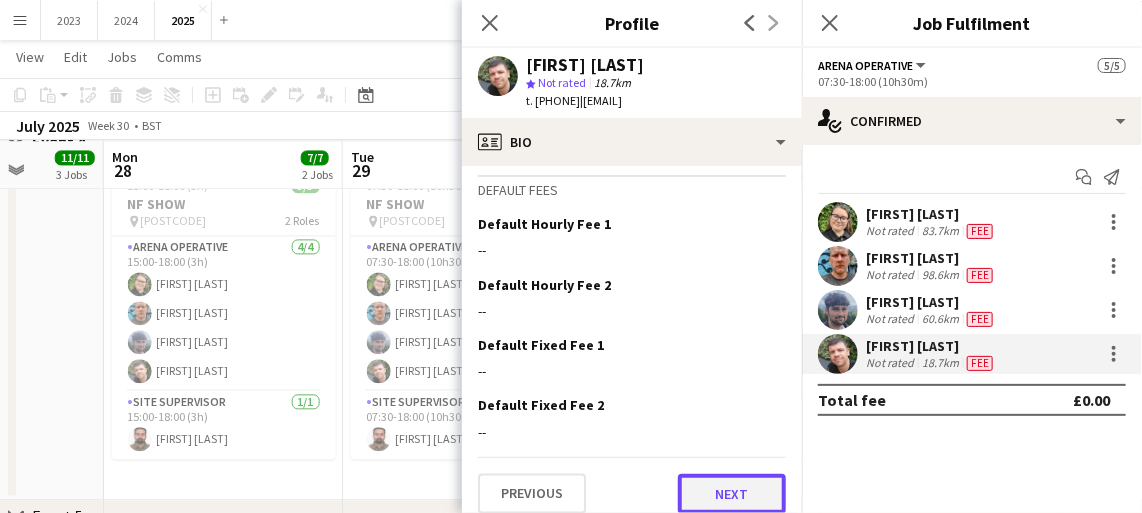 click on "Next" 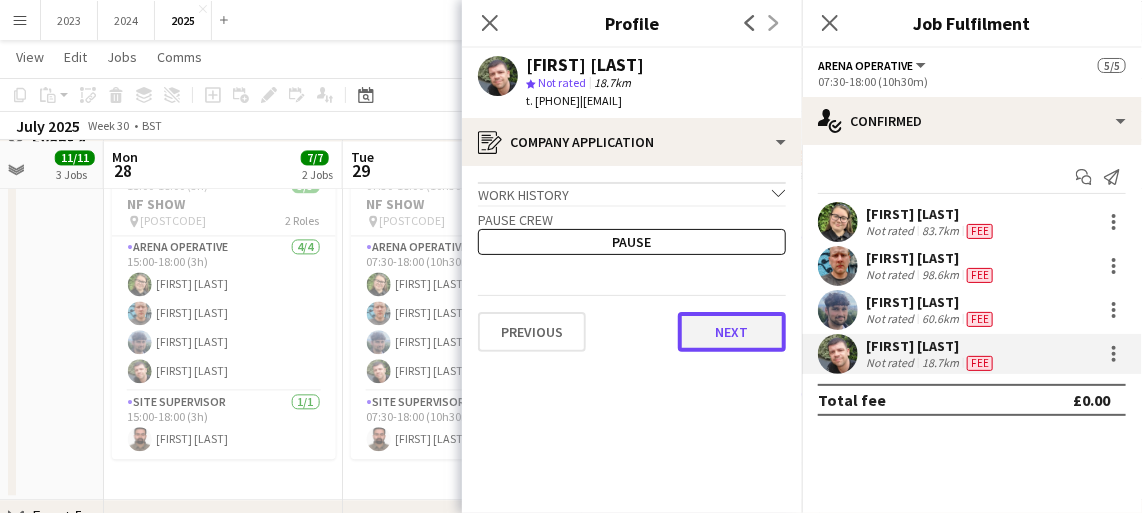 click on "Next" 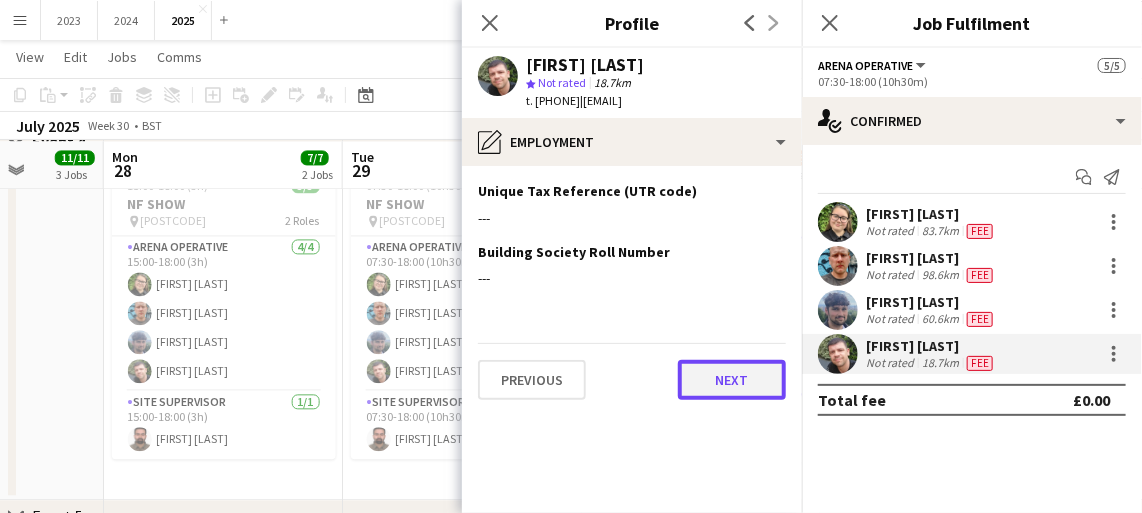 click on "Next" 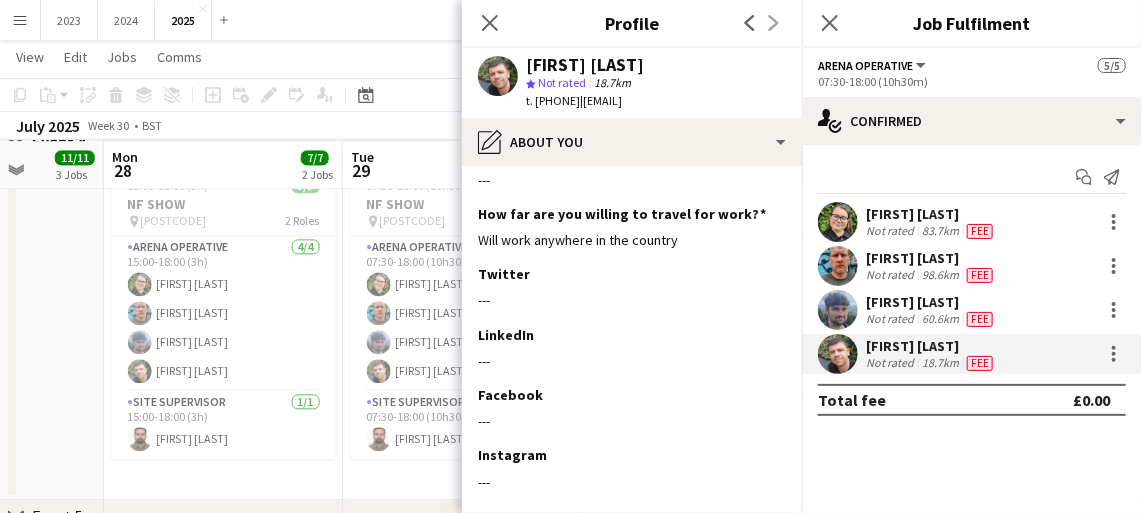 scroll, scrollTop: 350, scrollLeft: 0, axis: vertical 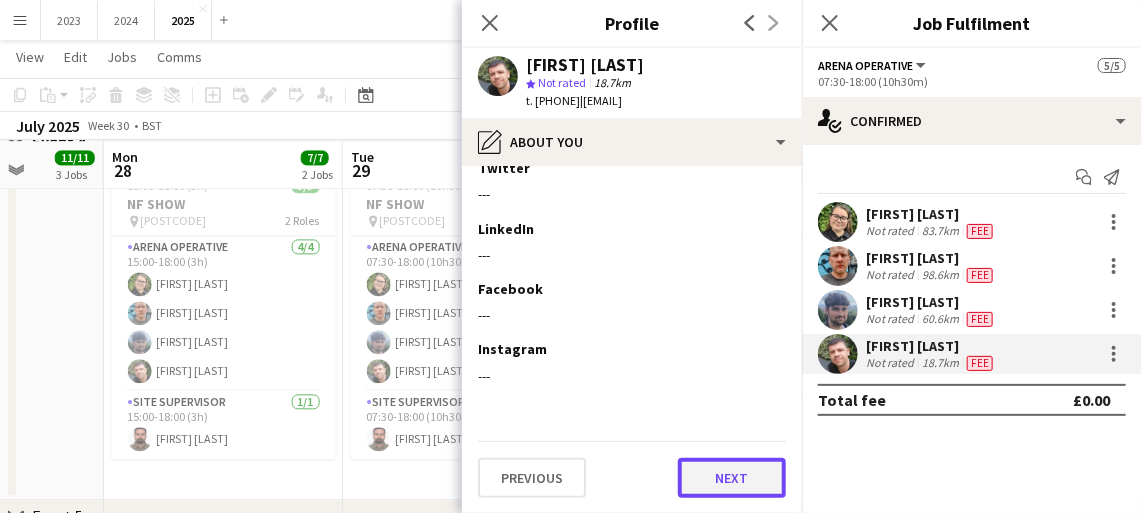 click on "Next" 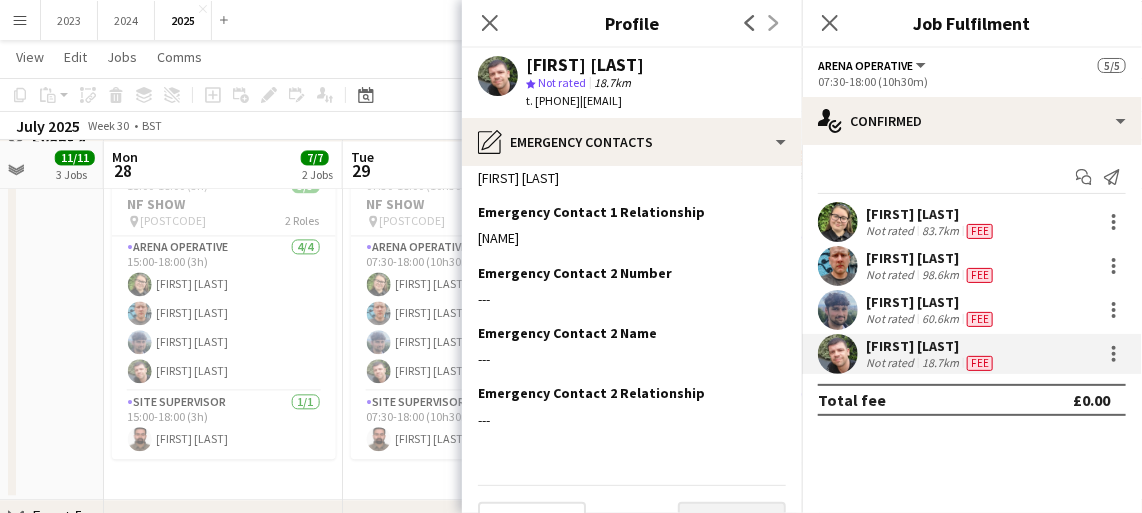 scroll, scrollTop: 144, scrollLeft: 0, axis: vertical 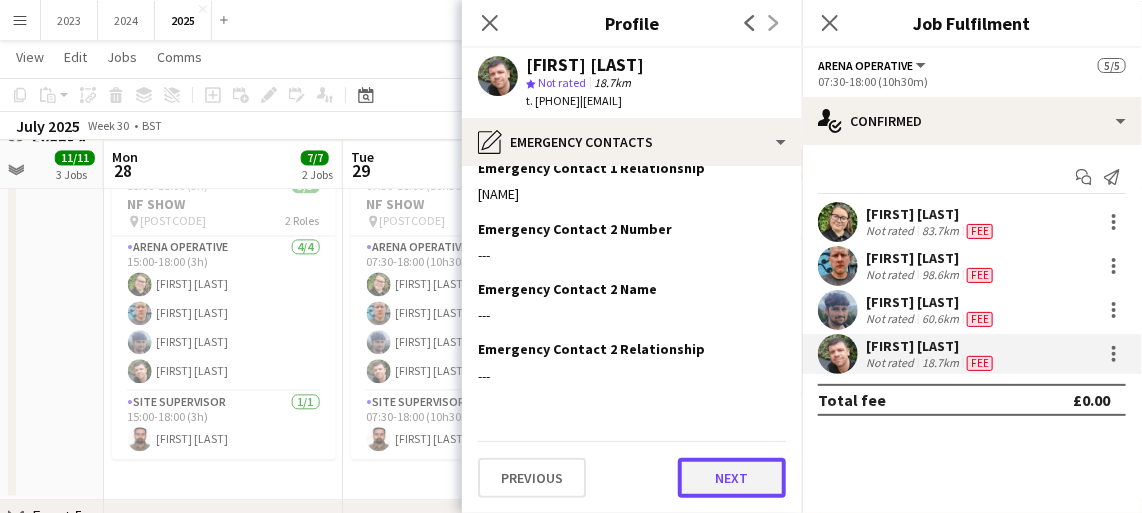 click on "Next" 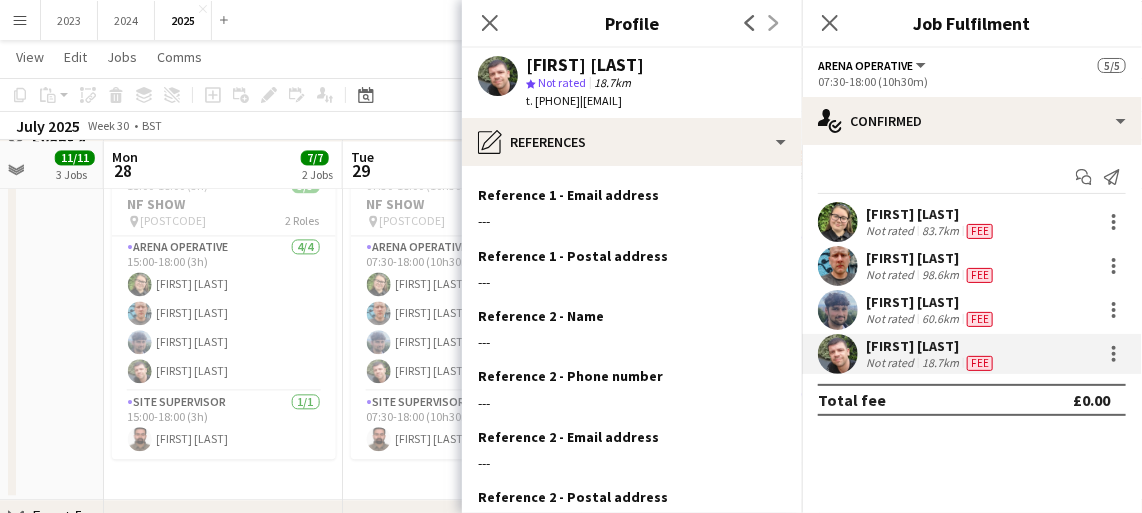 scroll, scrollTop: 264, scrollLeft: 0, axis: vertical 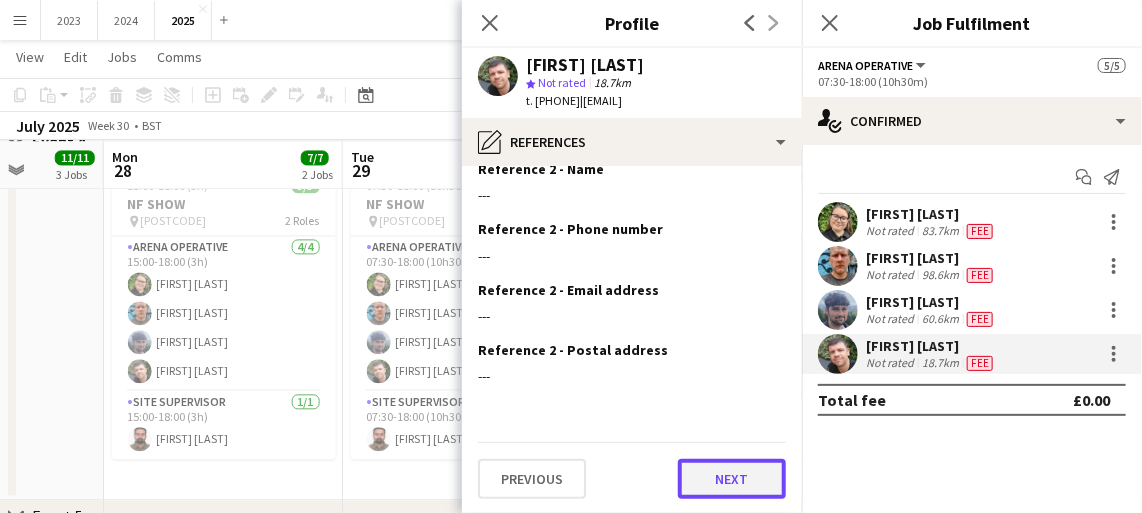 click on "Next" 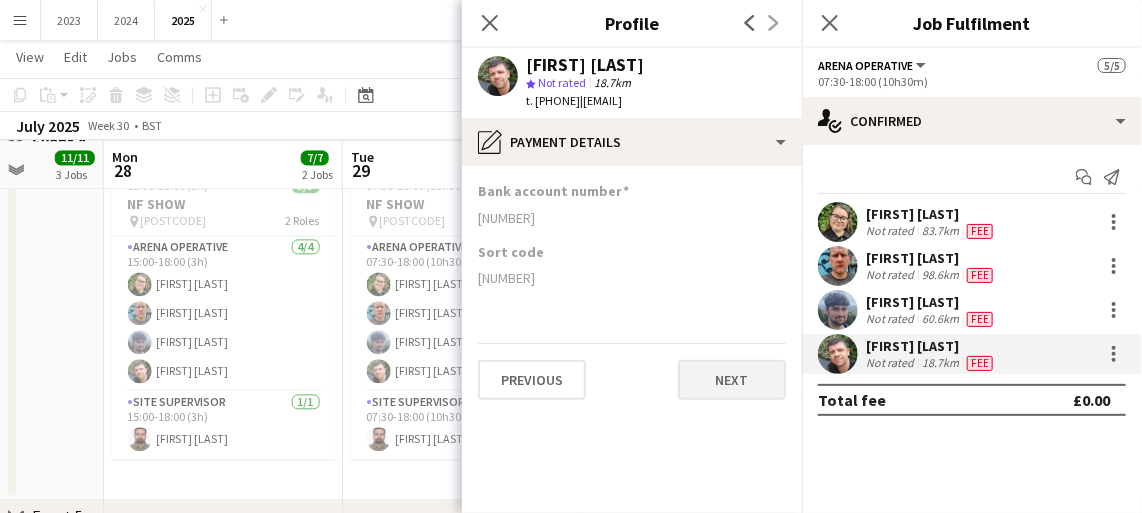 scroll, scrollTop: 0, scrollLeft: 0, axis: both 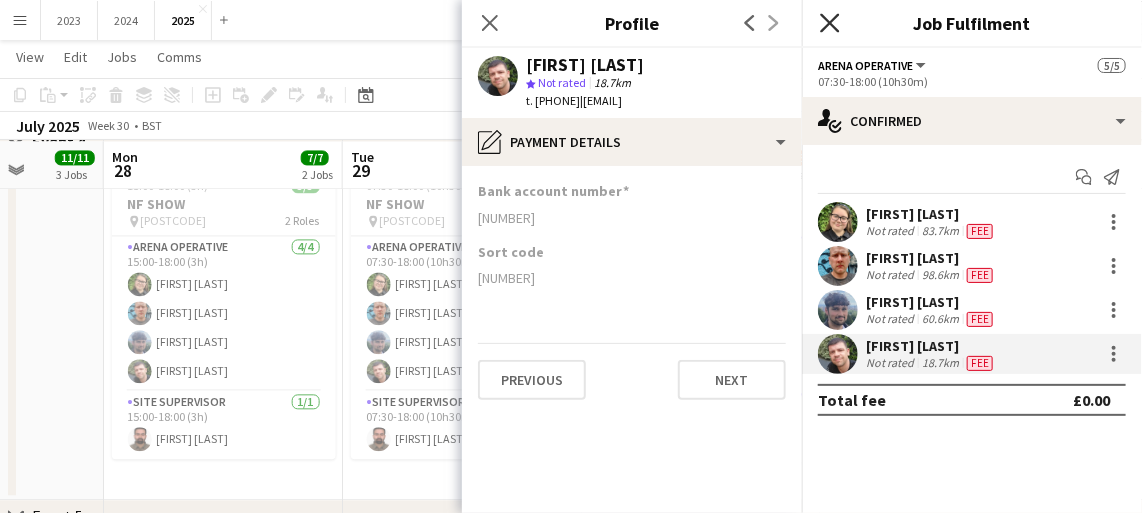 click 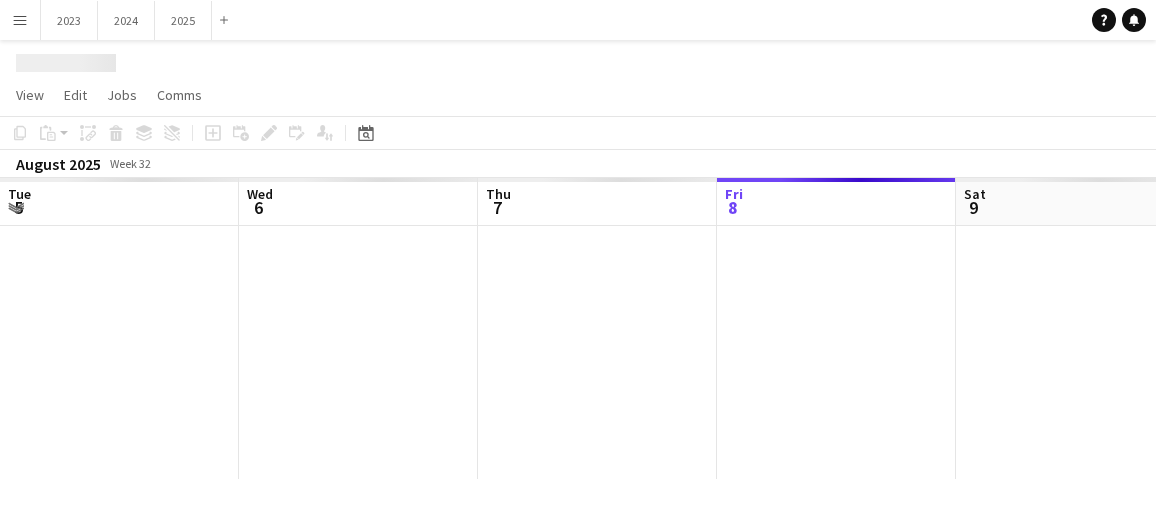 scroll, scrollTop: 0, scrollLeft: 0, axis: both 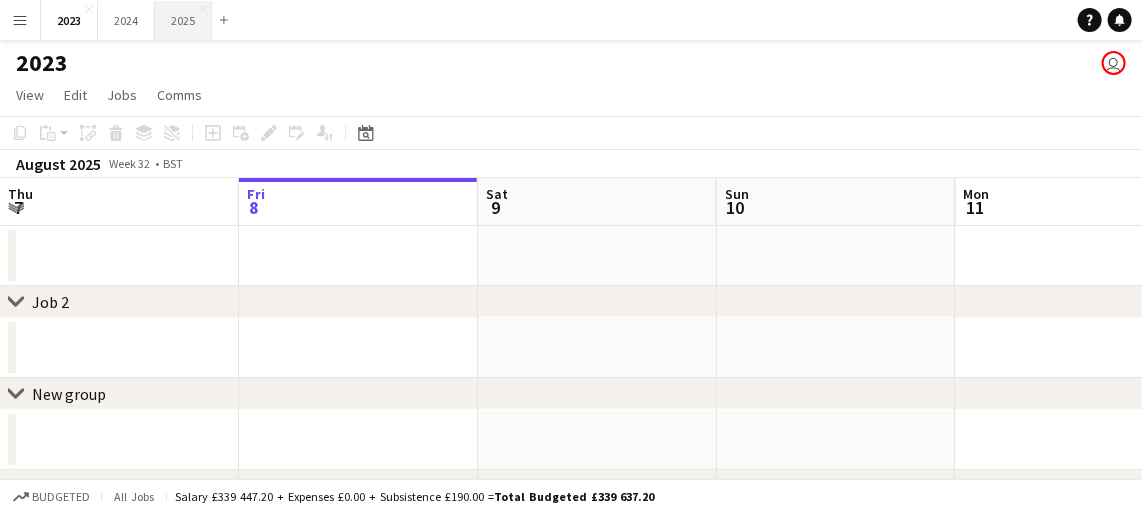 click on "2025
Close" at bounding box center [183, 20] 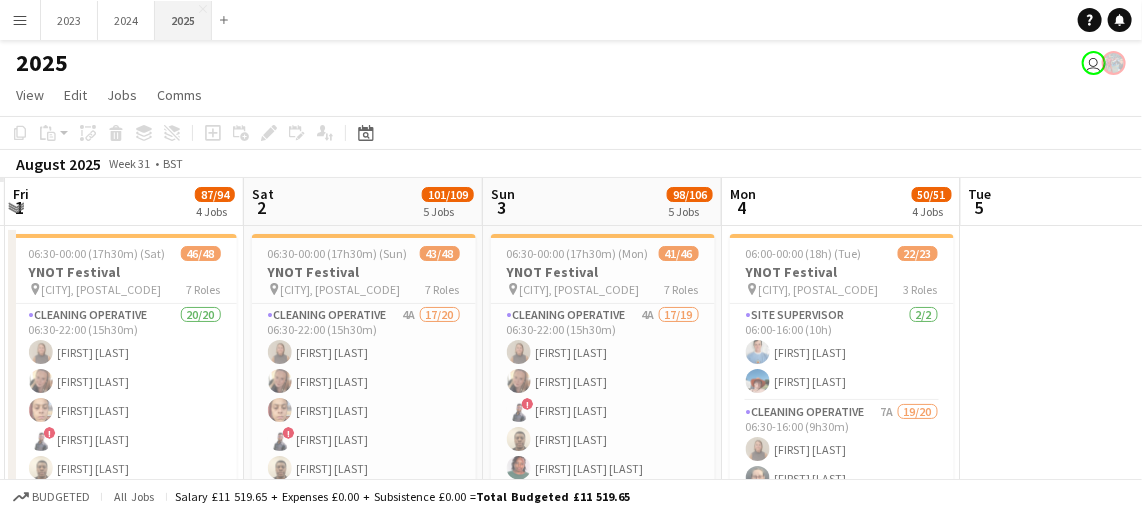 scroll, scrollTop: 0, scrollLeft: 633, axis: horizontal 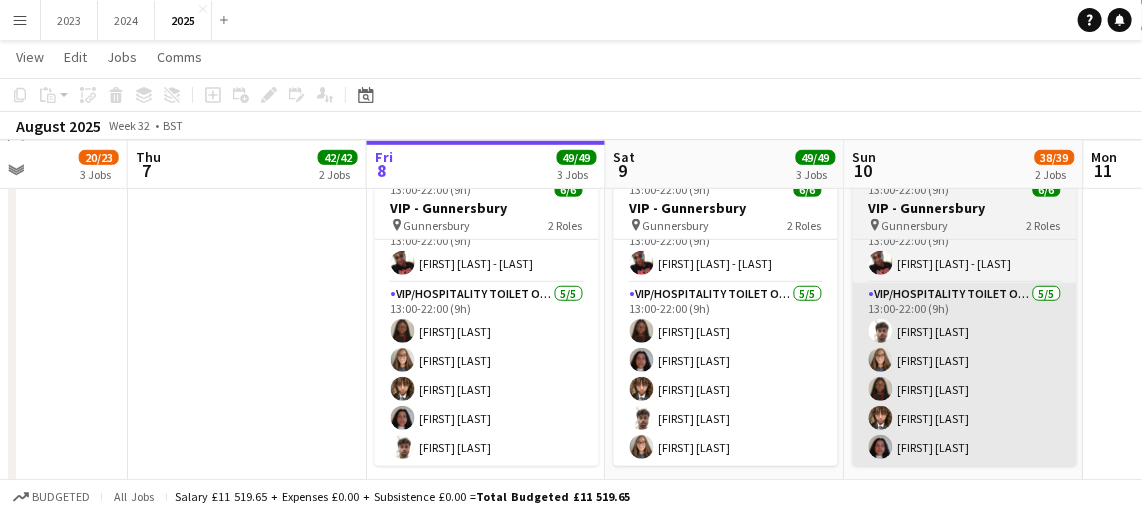 click on "VIP/Hospitality Toilet Operative   5/5   13:00-22:00 (9h)
Yugan Chandra Selin Bilgen Vineishir Lawrence Ikram Dob Rene Ashbourne" at bounding box center (965, 375) 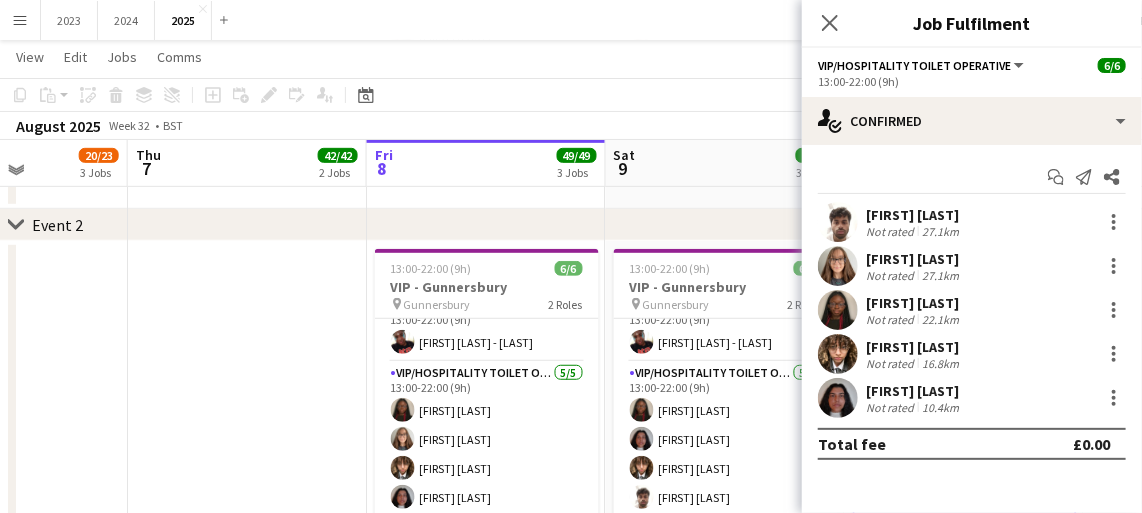 scroll, scrollTop: 357, scrollLeft: 0, axis: vertical 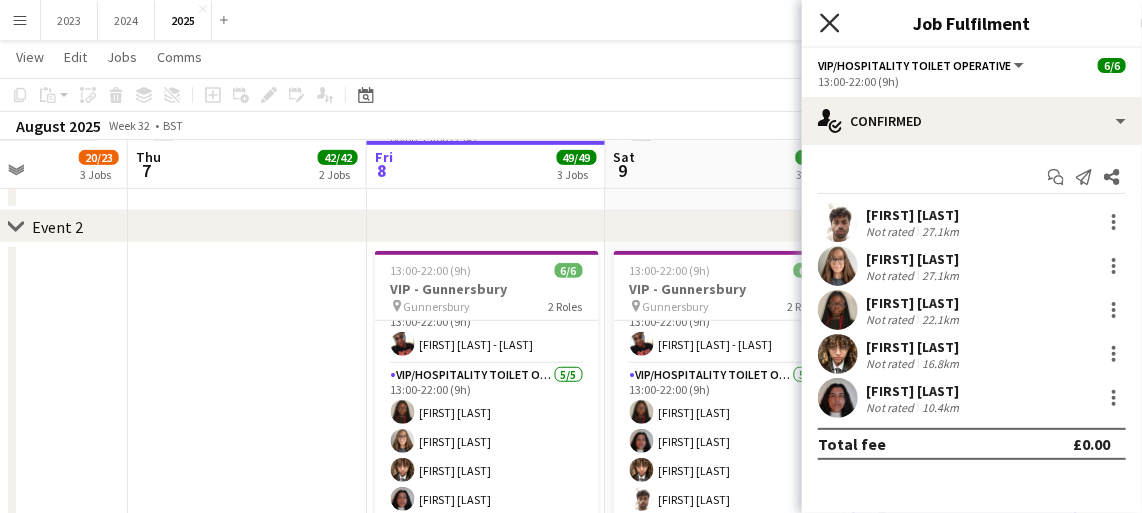 click on "Close pop-in" 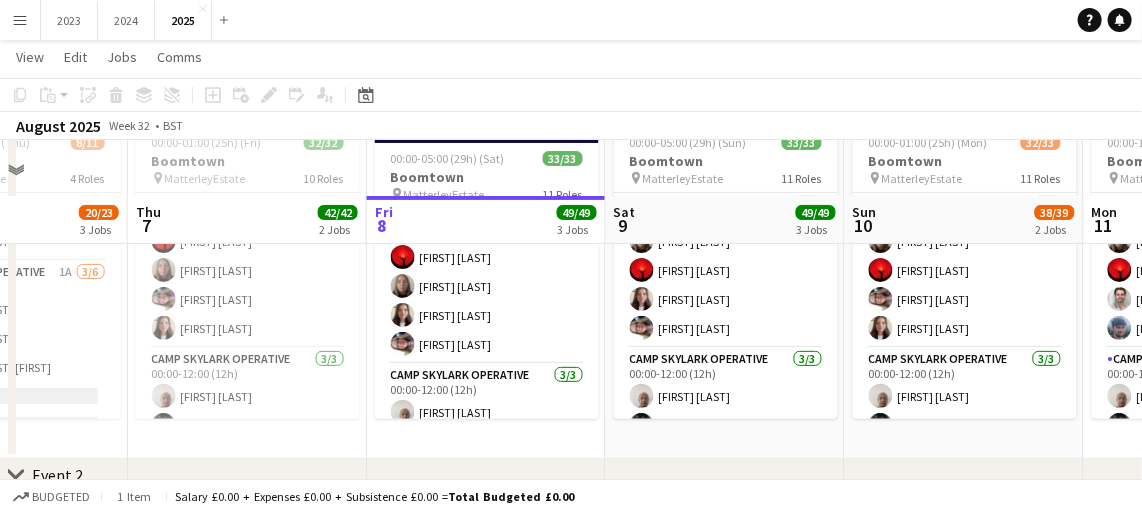 scroll, scrollTop: 0, scrollLeft: 0, axis: both 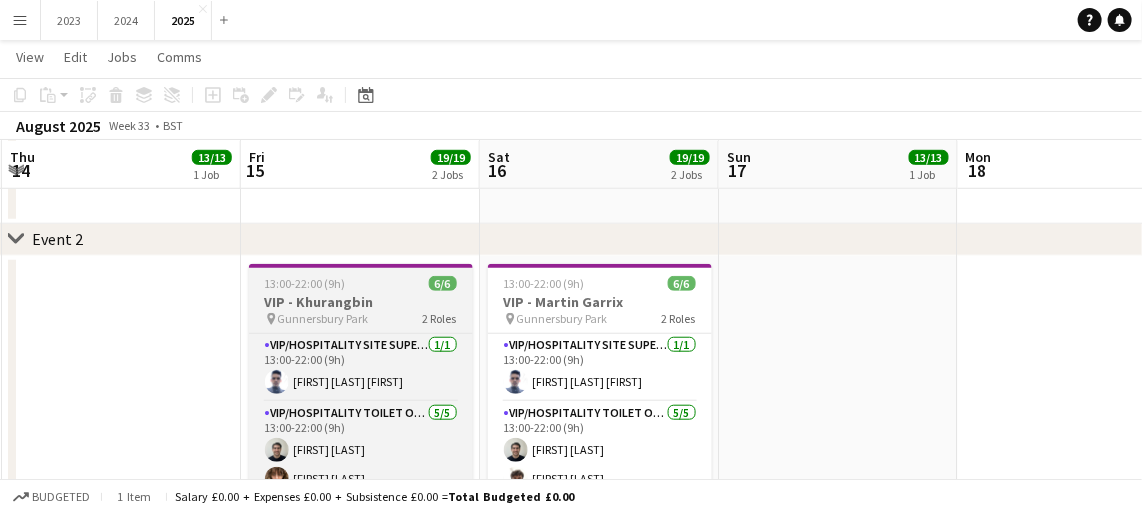 click on "Gunnersbury Park" at bounding box center (323, 318) 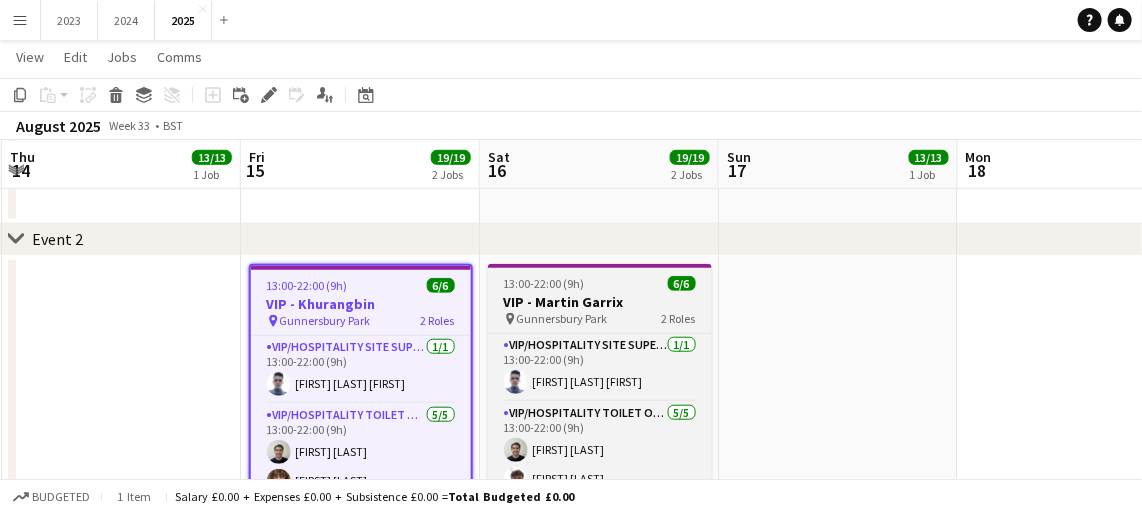 click on "13:00-22:00 (9h)    6/6" at bounding box center [600, 283] 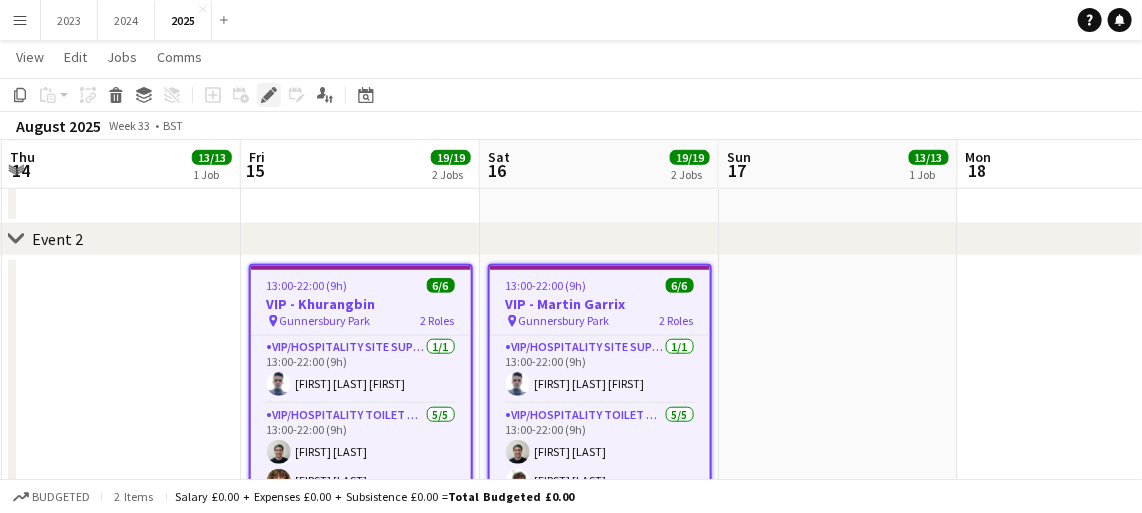 click on "Edit" 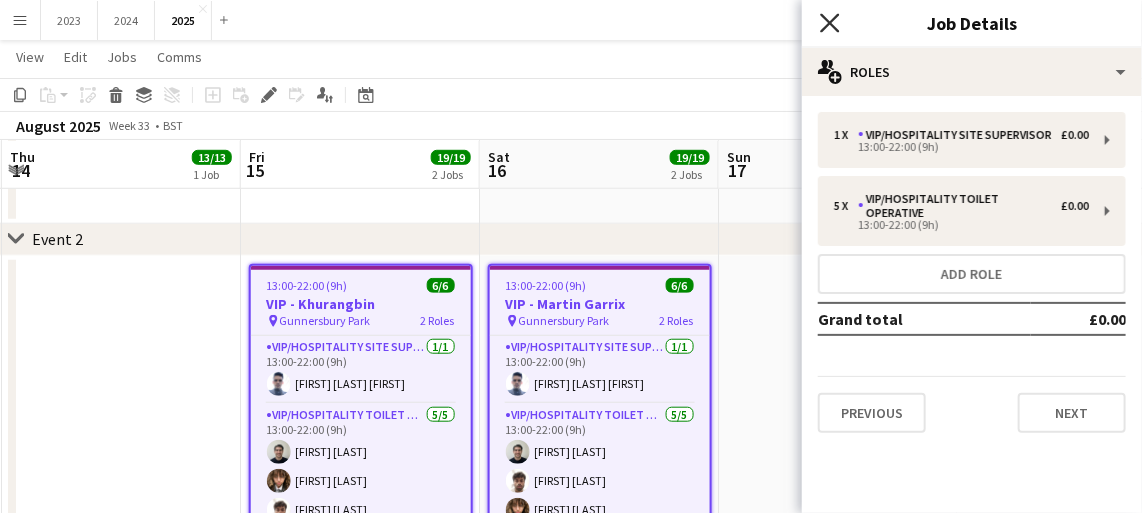 click on "Close pop-in" 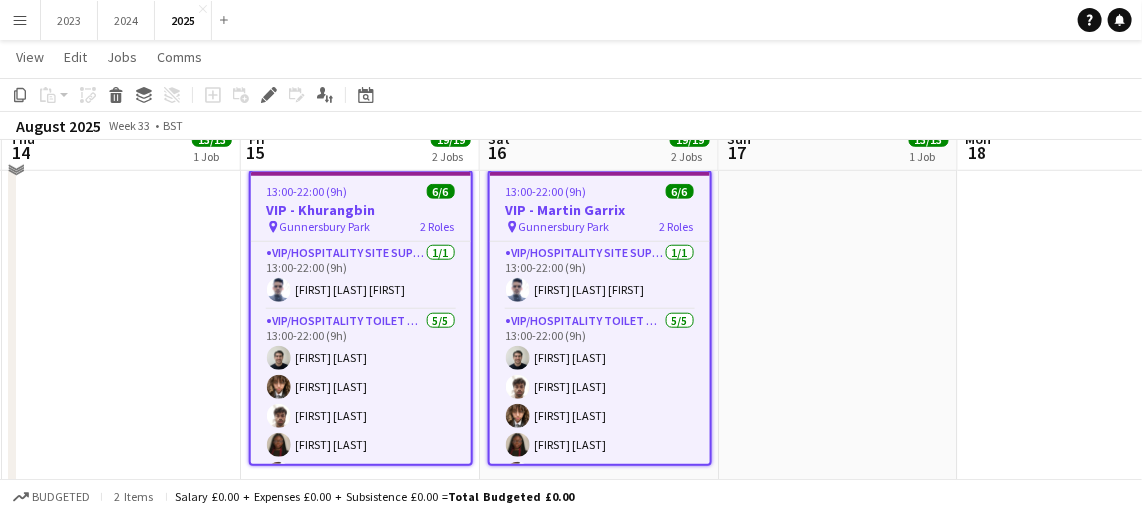 scroll, scrollTop: 588, scrollLeft: 0, axis: vertical 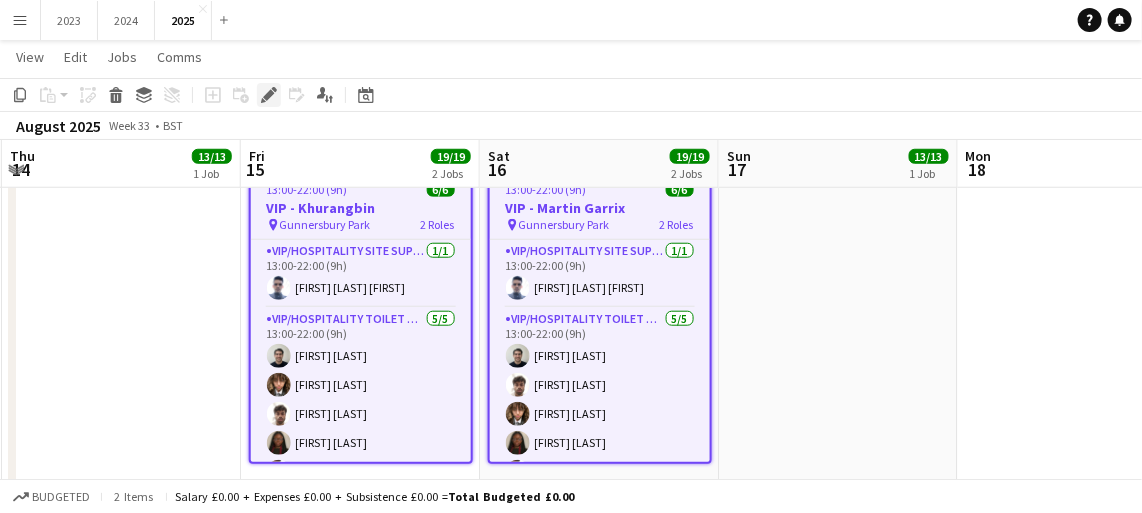 click 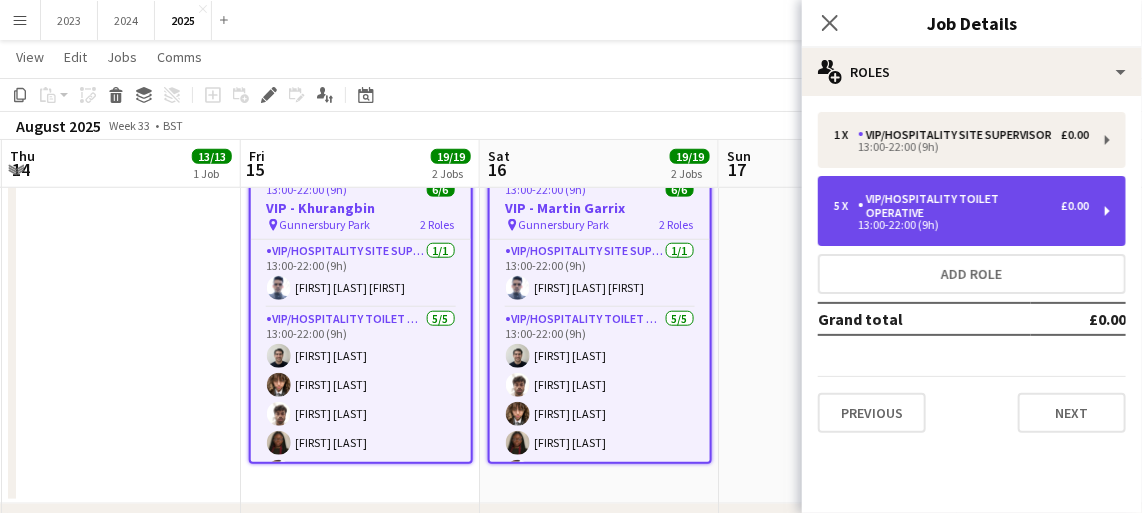 click on "13:00-22:00 (9h)" at bounding box center (961, 225) 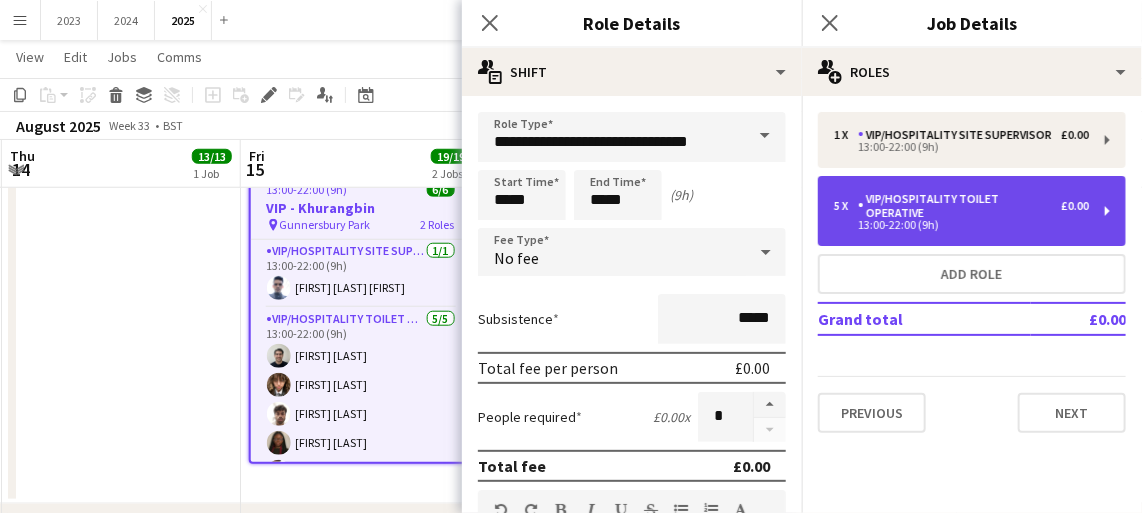 scroll, scrollTop: 261, scrollLeft: 0, axis: vertical 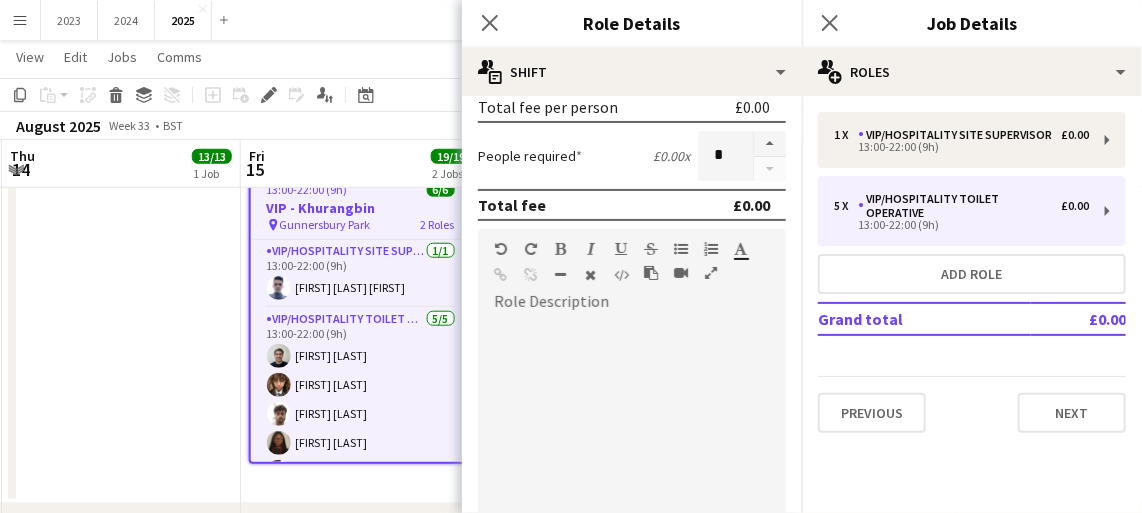 click at bounding box center [121, 332] 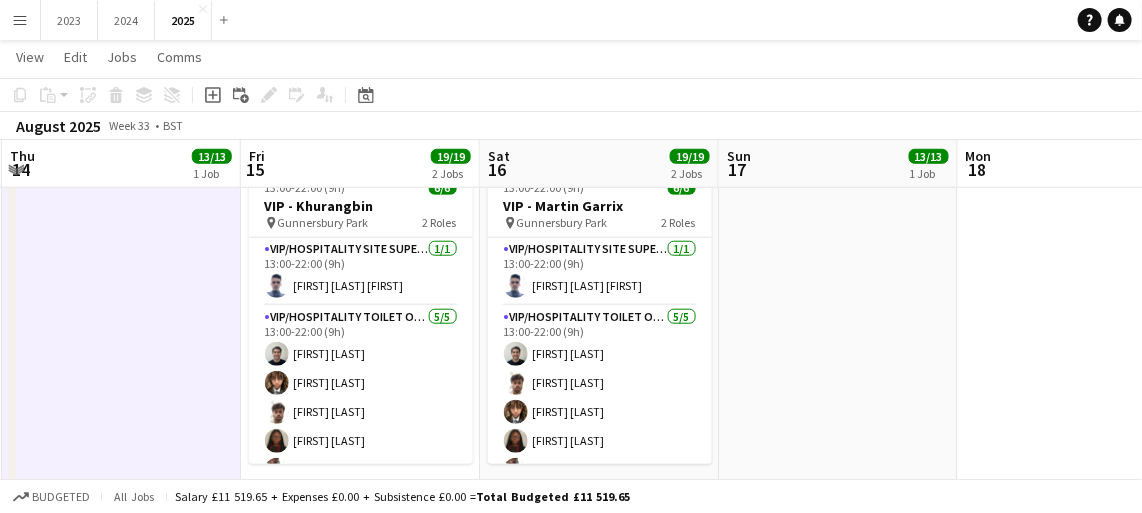 scroll, scrollTop: 25, scrollLeft: 0, axis: vertical 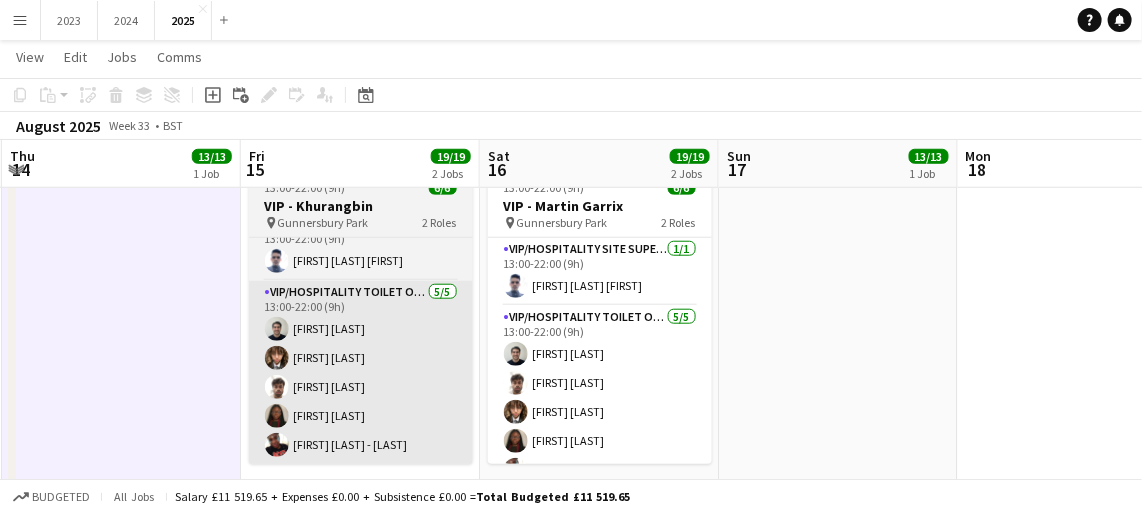 click on "VIP/Hospitality Toilet Operative   5/5   13:00-22:00 (9h)
Rob Ferguson Ikram Dob Yugan Chandra Vineishir Lawrence Jade Andrews - Lewis" at bounding box center (361, 373) 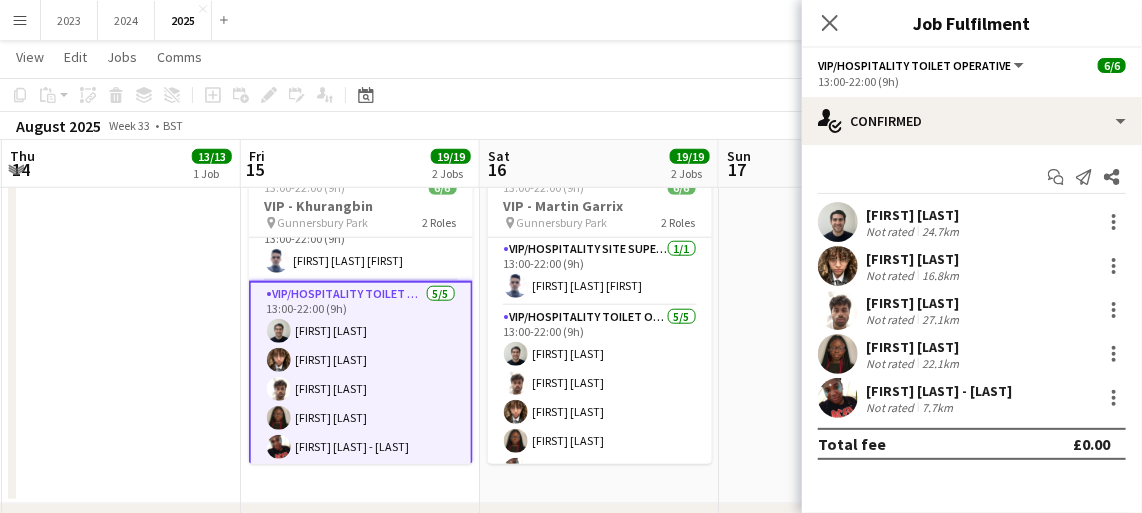 click on "[FIRST] [LAST] - [LAST]" at bounding box center (939, 391) 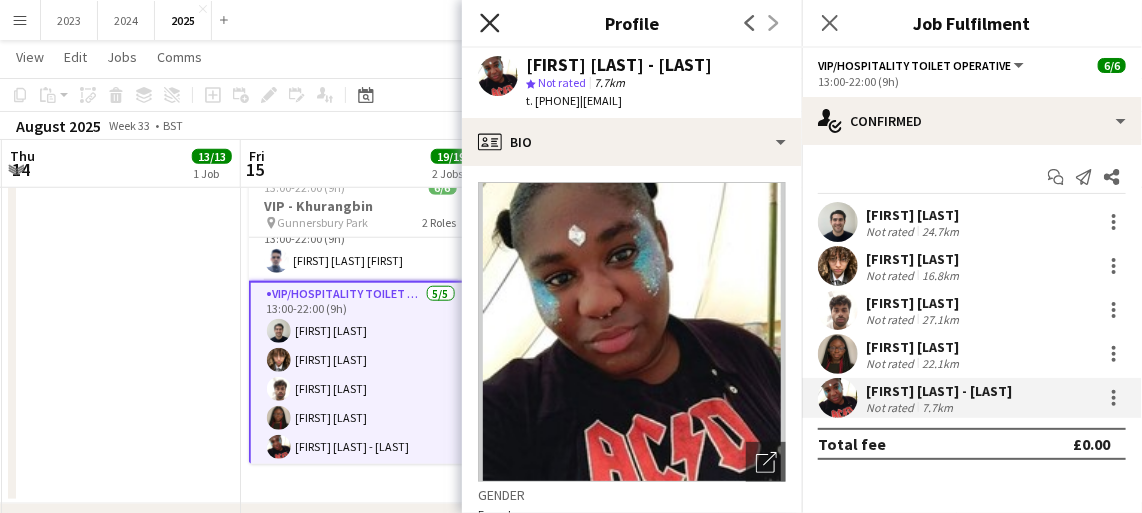 click on "Close pop-in" 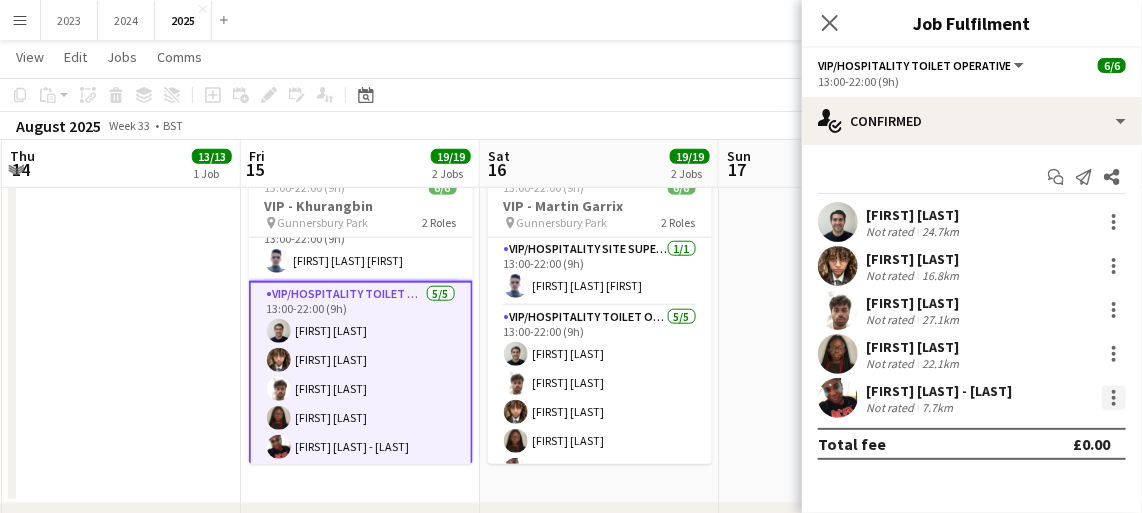 click at bounding box center (1114, 398) 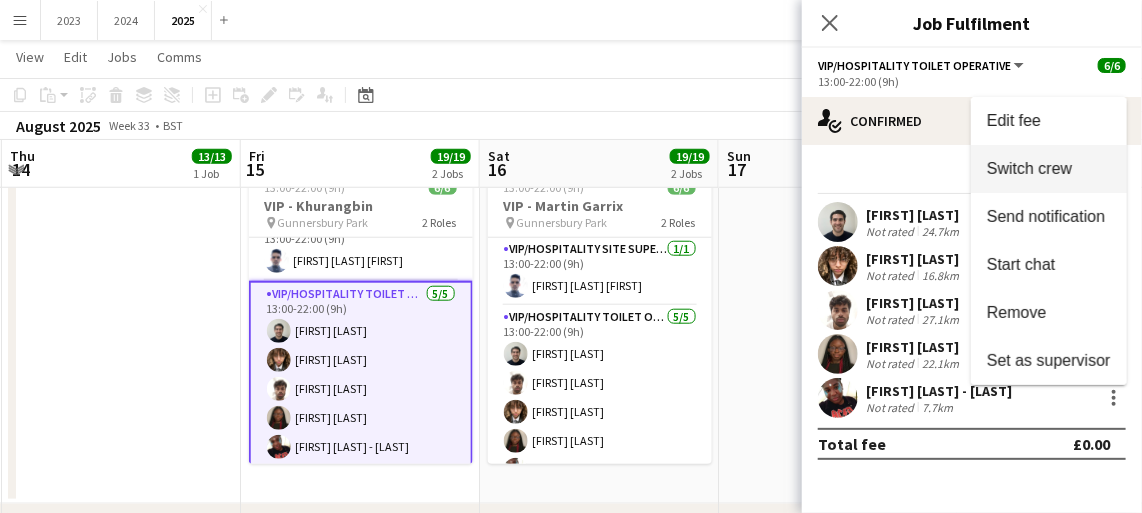 click on "Switch crew" at bounding box center [1049, 169] 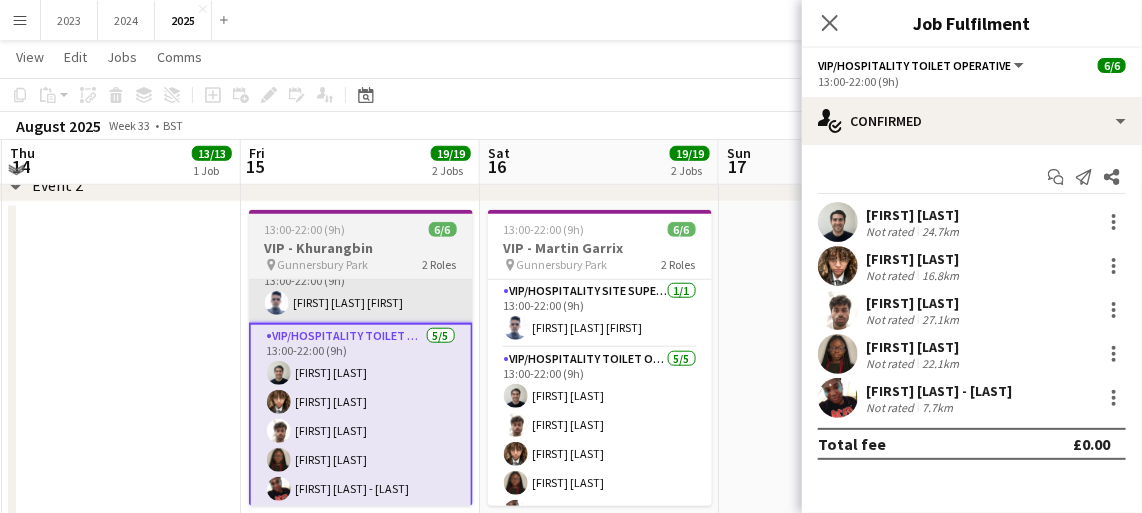 click on "VIP/Hospitality Site Supervisor    1/1   13:00-22:00 (9h)
Harvey Clarke marais" at bounding box center [361, 289] 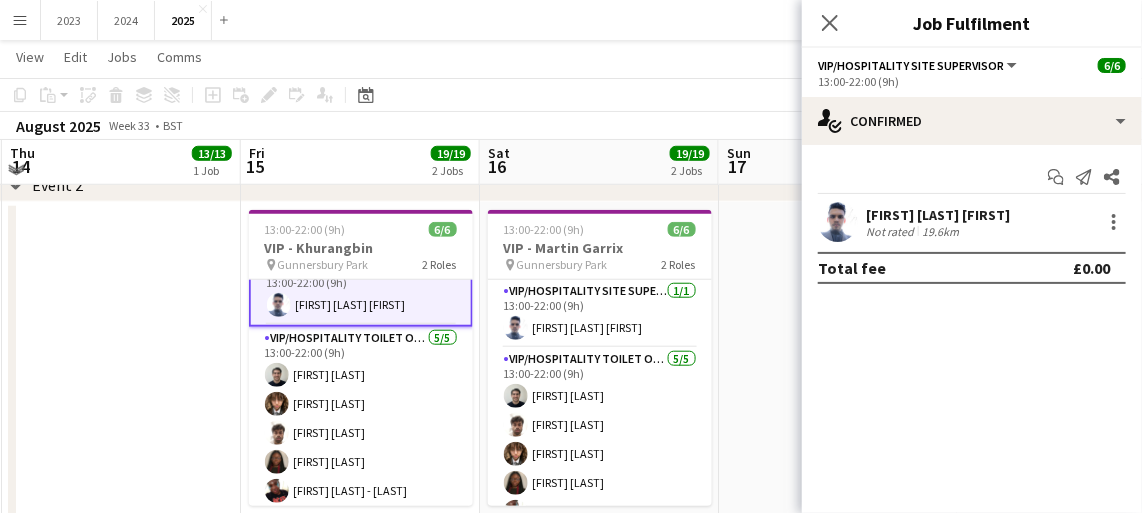 scroll, scrollTop: 27, scrollLeft: 0, axis: vertical 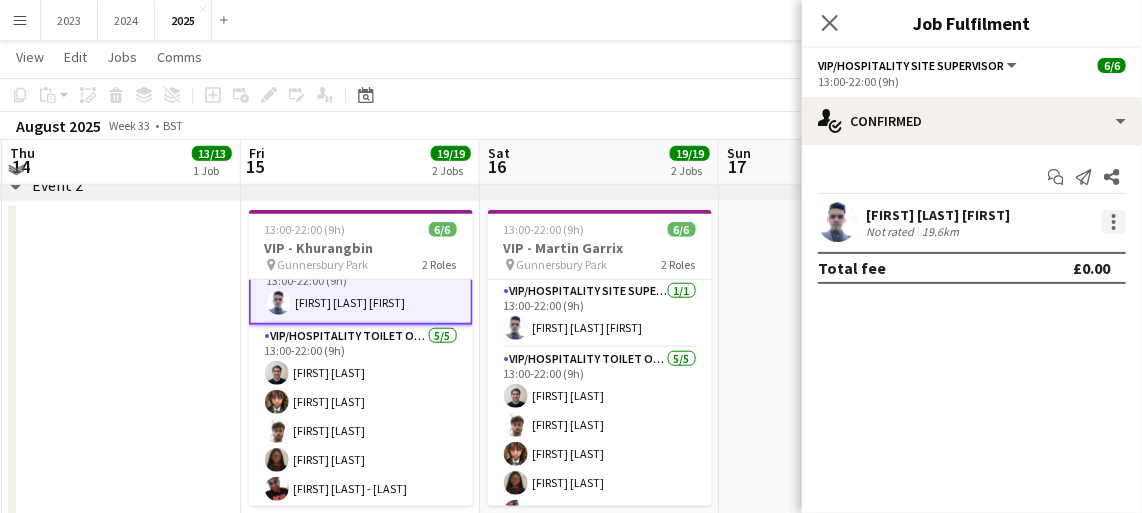 click at bounding box center (1114, 228) 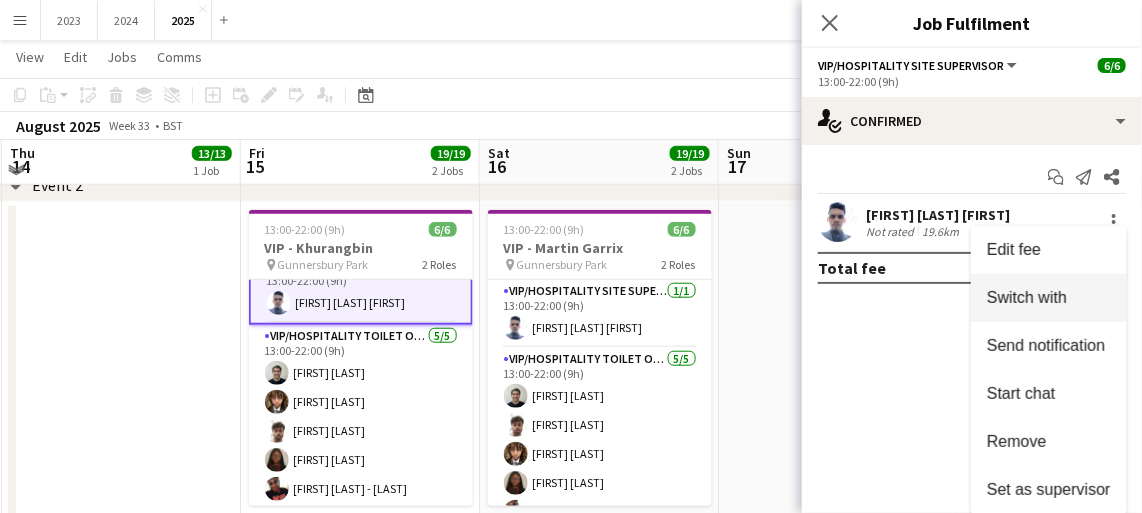 click on "Switch with" at bounding box center (1027, 297) 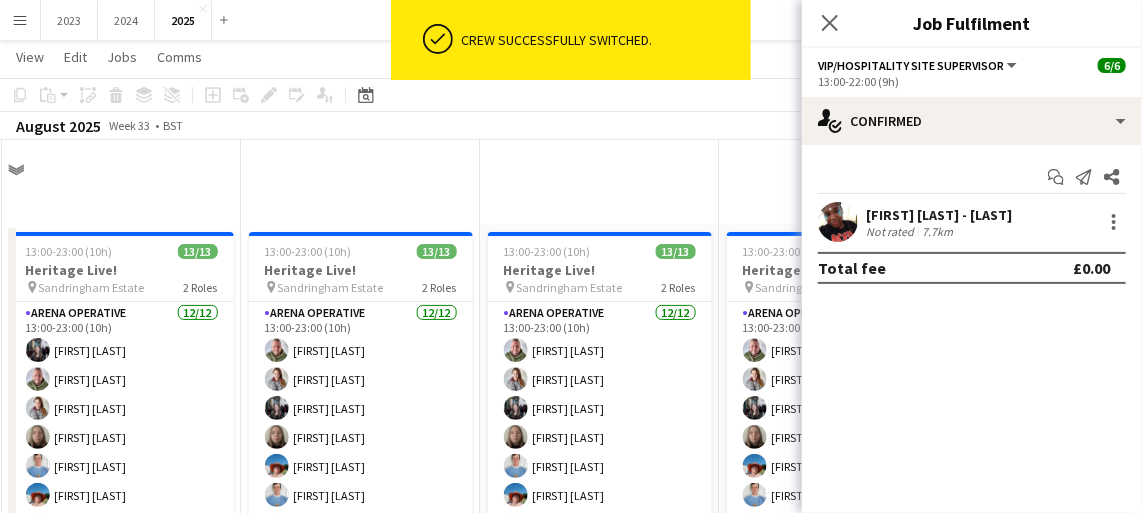 scroll, scrollTop: 588, scrollLeft: 0, axis: vertical 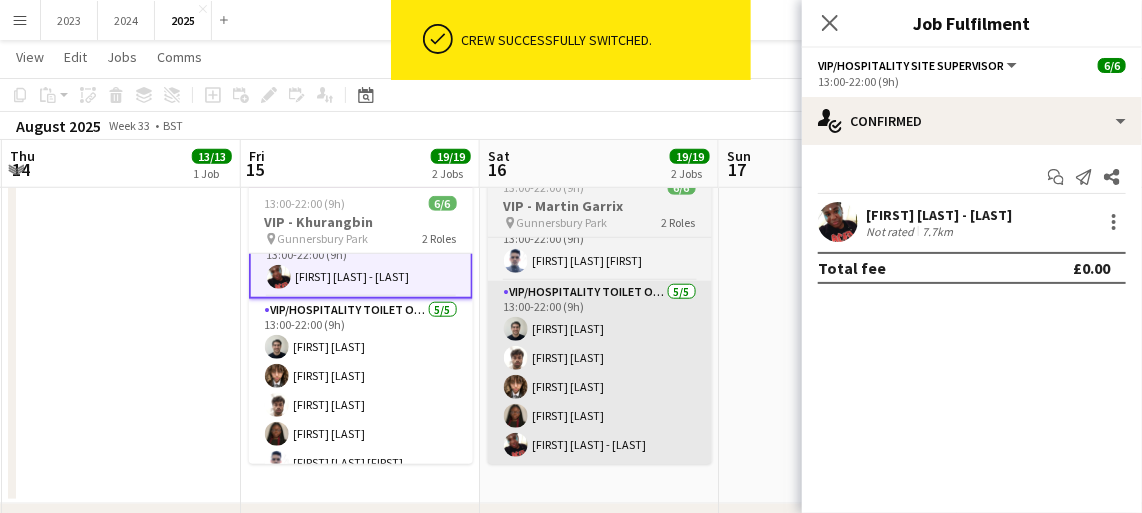 click on "VIP/Hospitality Toilet Operative   5/5   13:00-22:00 (9h)
Rob Ferguson Yugan Chandra Ikram Dob Vineishir Lawrence Jade Andrews - Lewis" at bounding box center (600, 373) 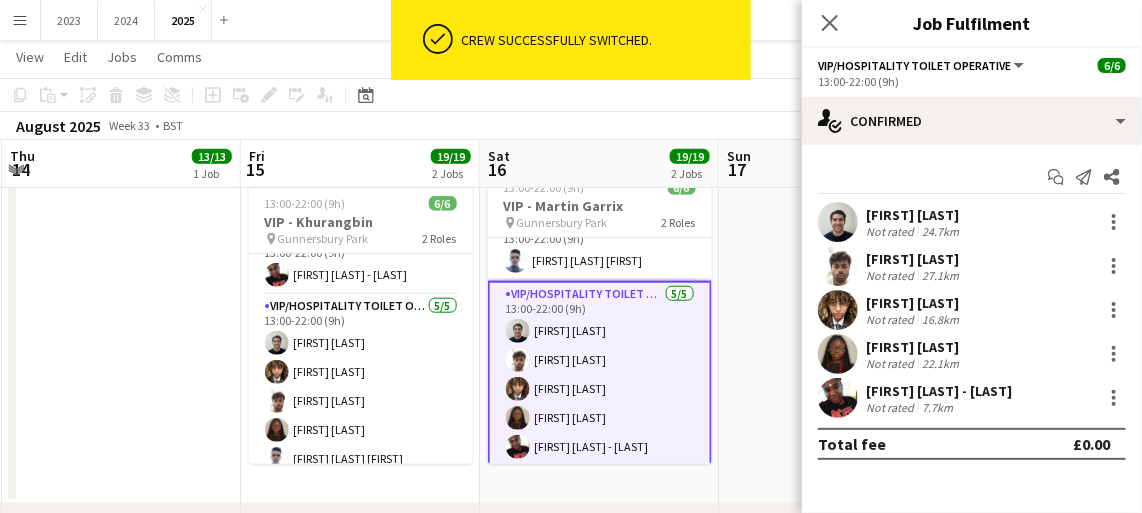 scroll, scrollTop: 25, scrollLeft: 0, axis: vertical 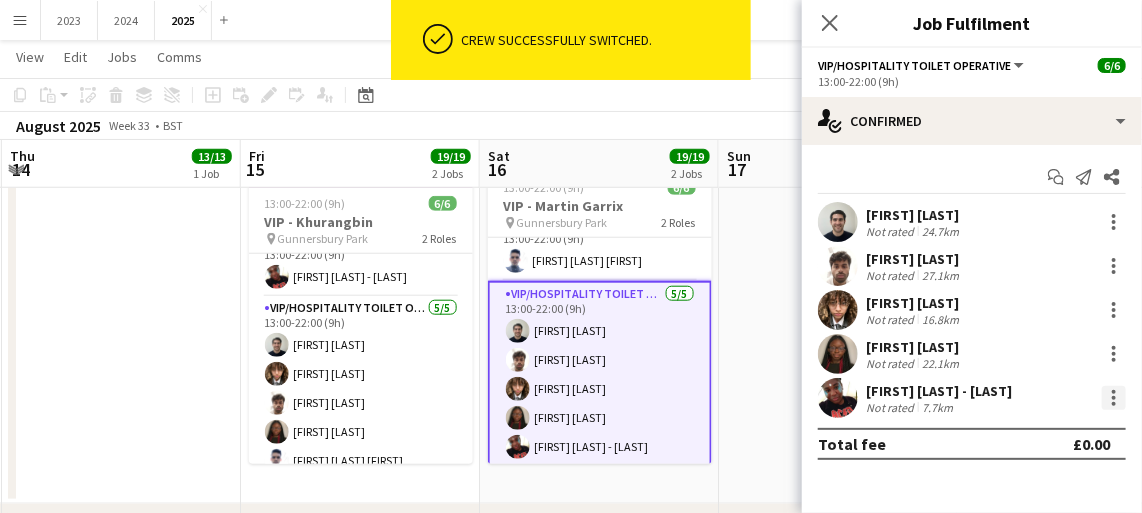 click at bounding box center [1114, 404] 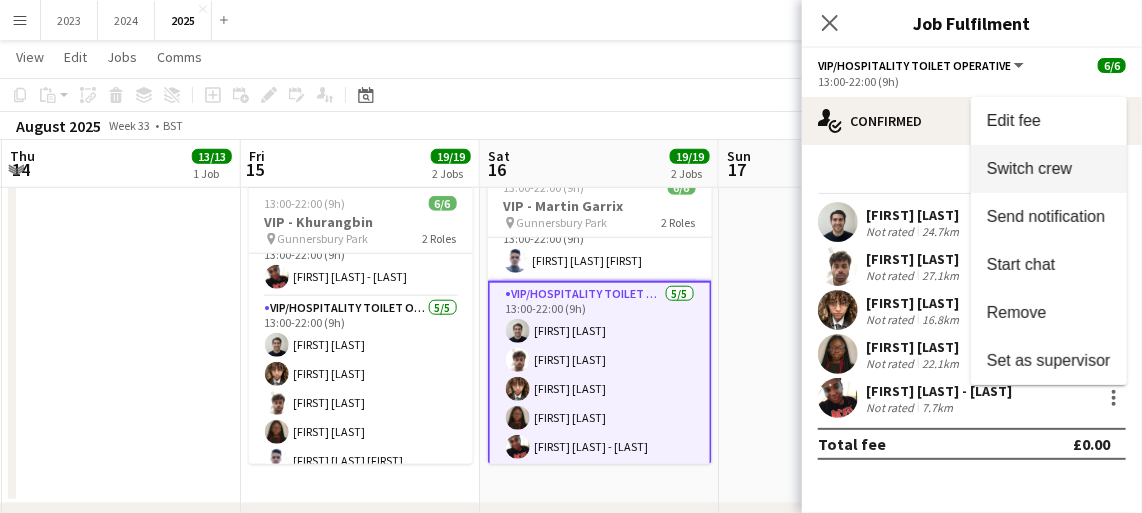 click on "Switch crew" at bounding box center [1029, 168] 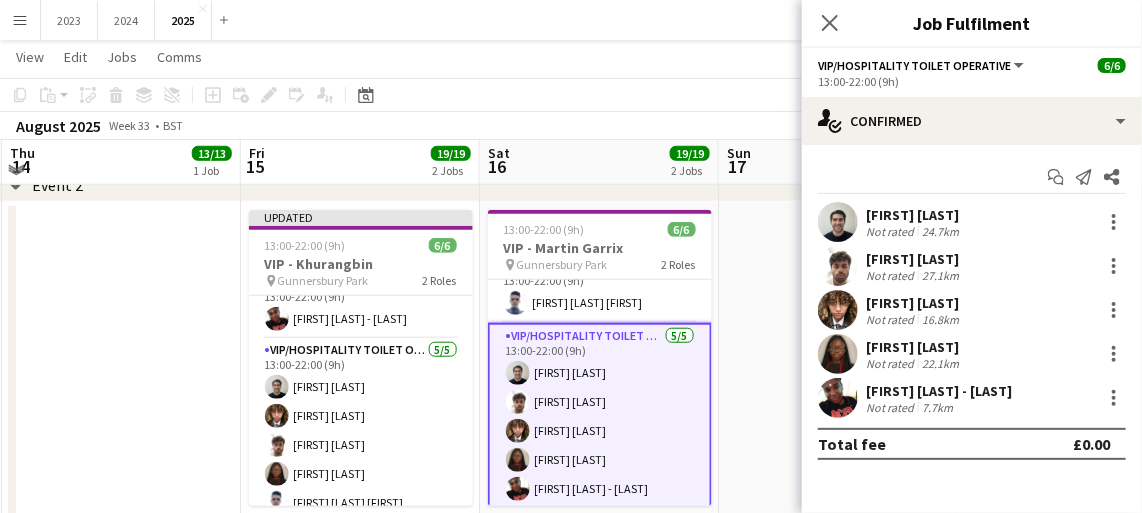 scroll, scrollTop: 0, scrollLeft: 0, axis: both 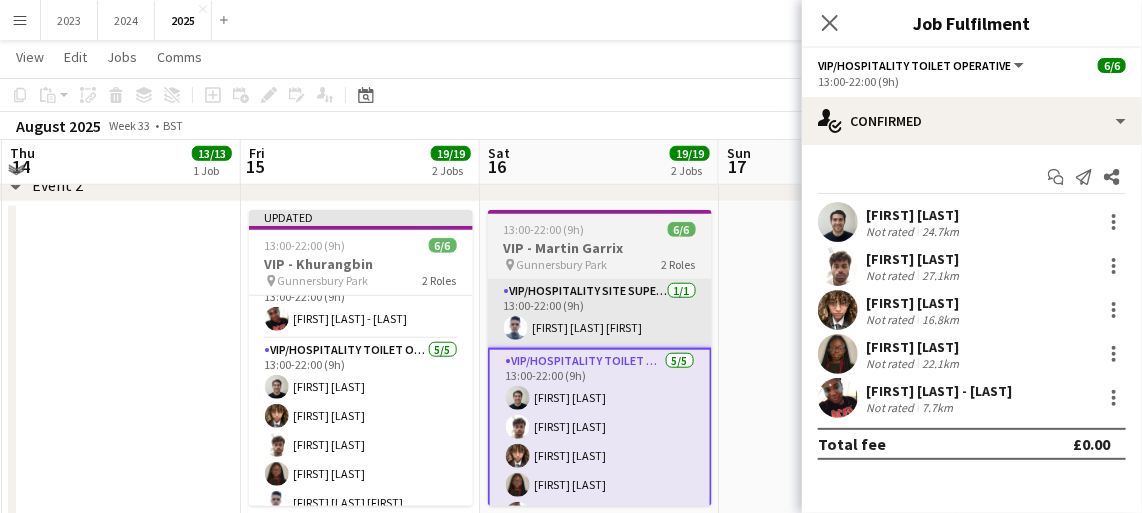 click on "VIP/Hospitality Site Supervisor    1/1   13:00-22:00 (9h)
Harvey Clarke marais" at bounding box center [600, 314] 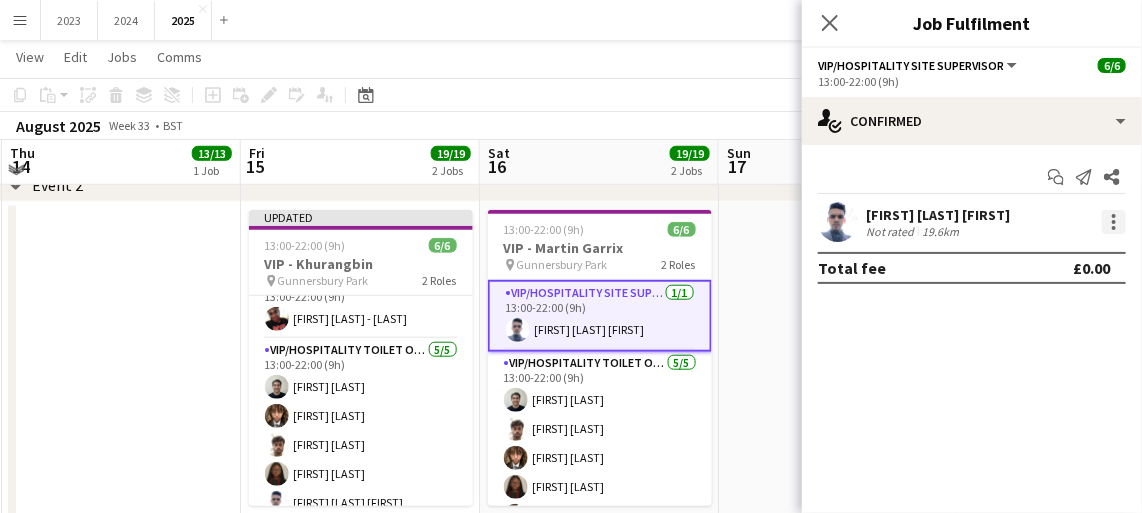 click at bounding box center [1114, 228] 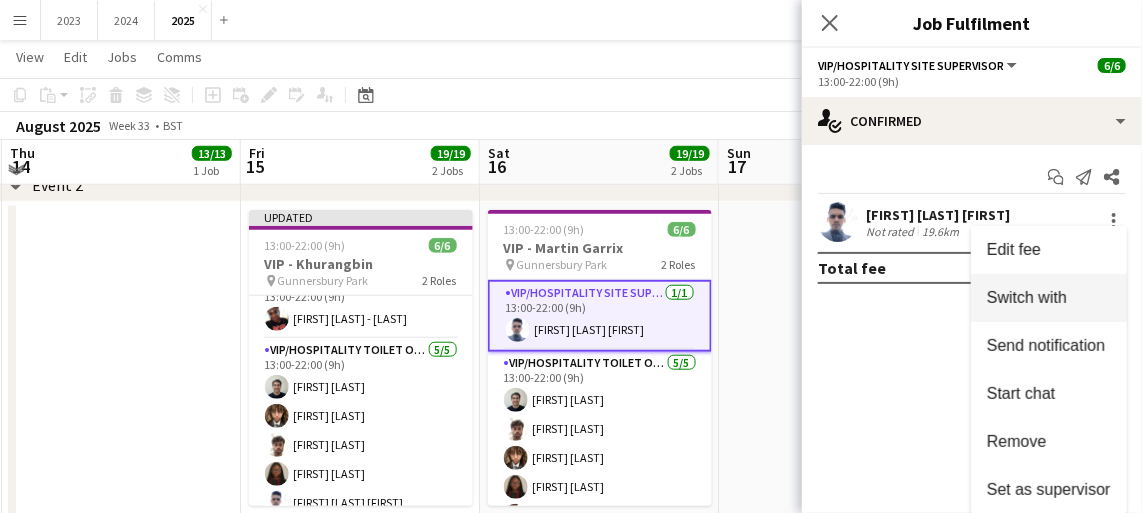 click on "Switch with" at bounding box center [1027, 297] 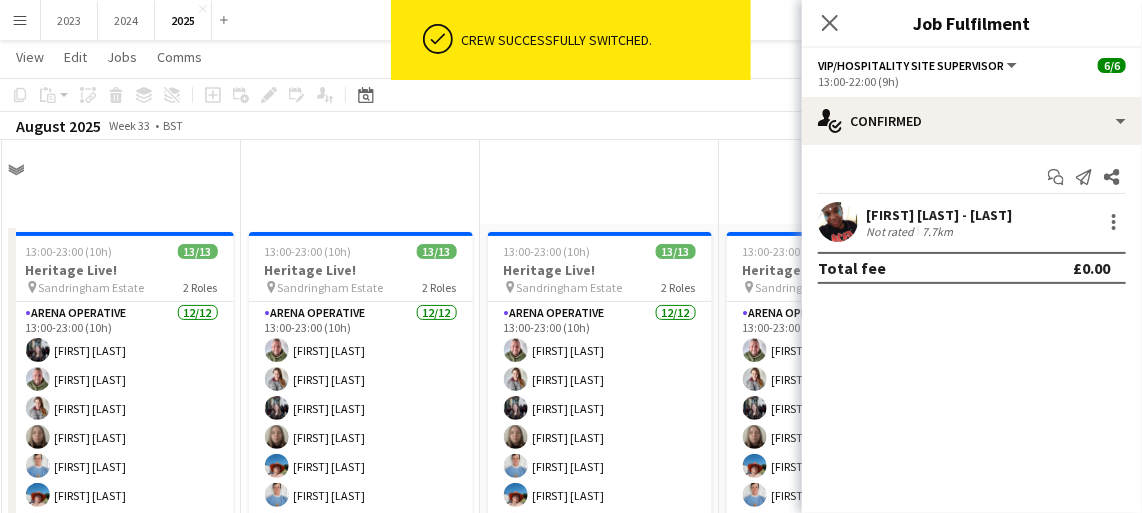 scroll, scrollTop: 588, scrollLeft: 0, axis: vertical 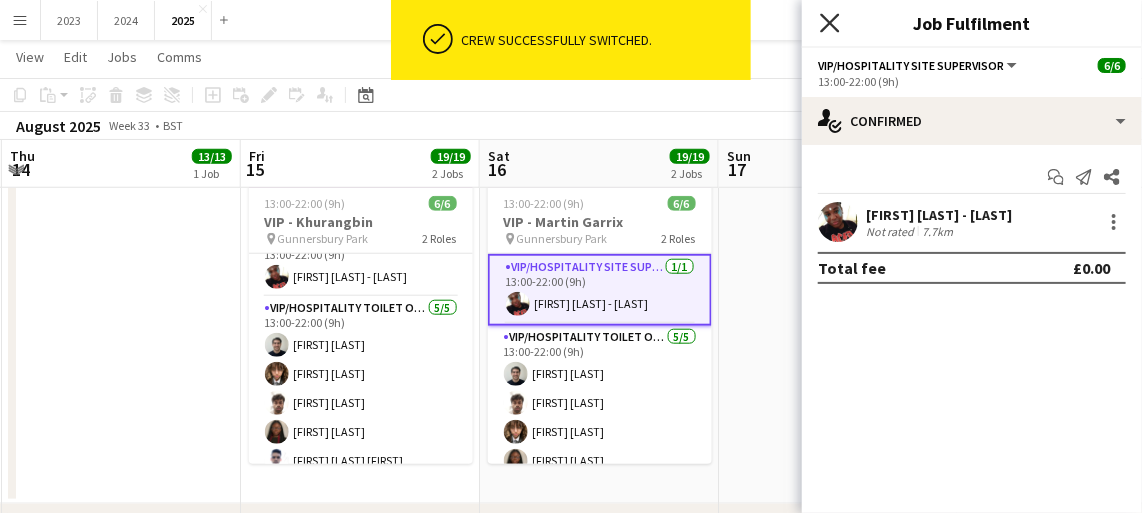 click 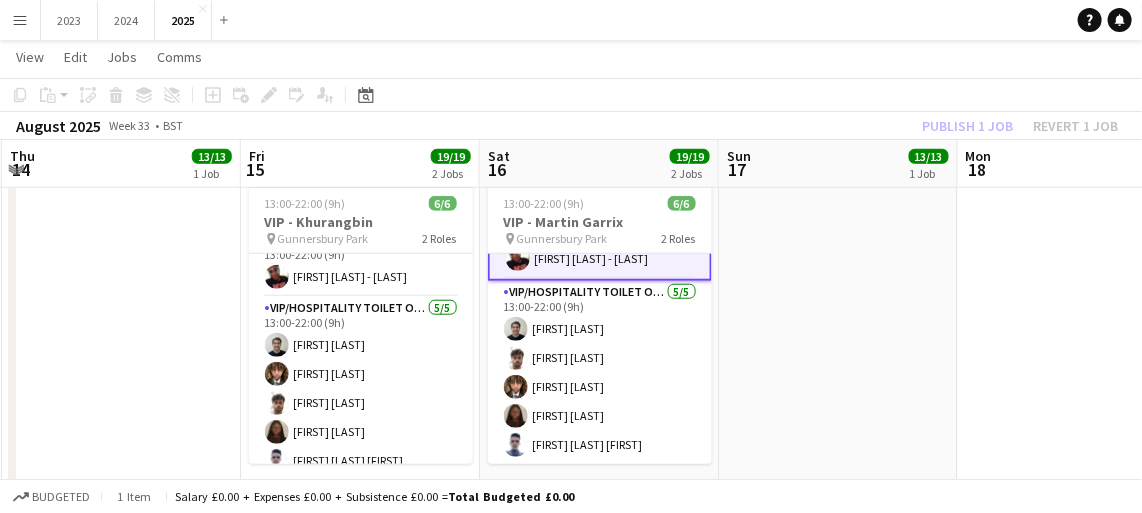 scroll, scrollTop: 0, scrollLeft: 0, axis: both 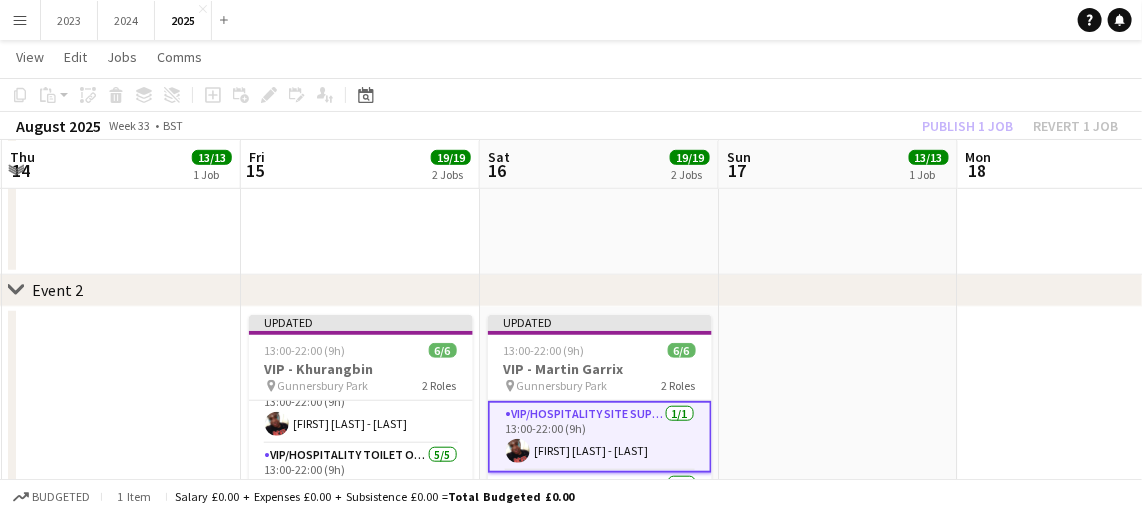 click on "Publish 1 job   Revert 1 job" 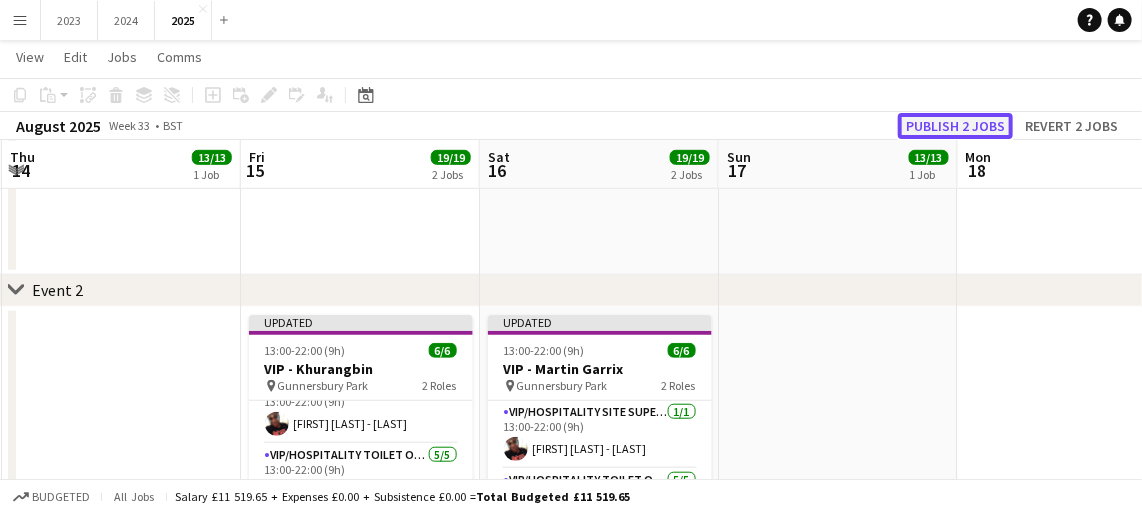 click on "Publish 2 jobs" 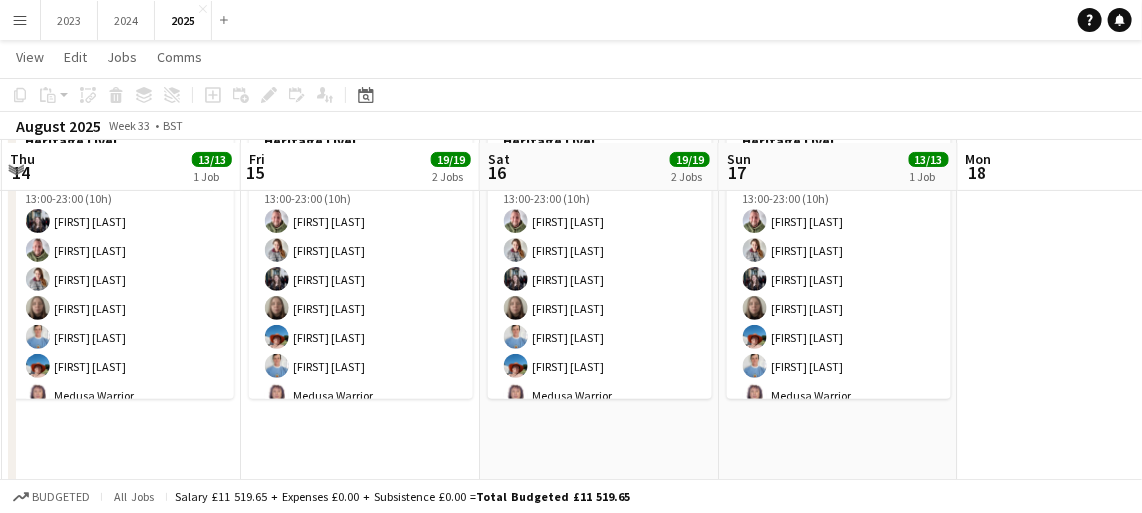 scroll, scrollTop: 131, scrollLeft: 0, axis: vertical 